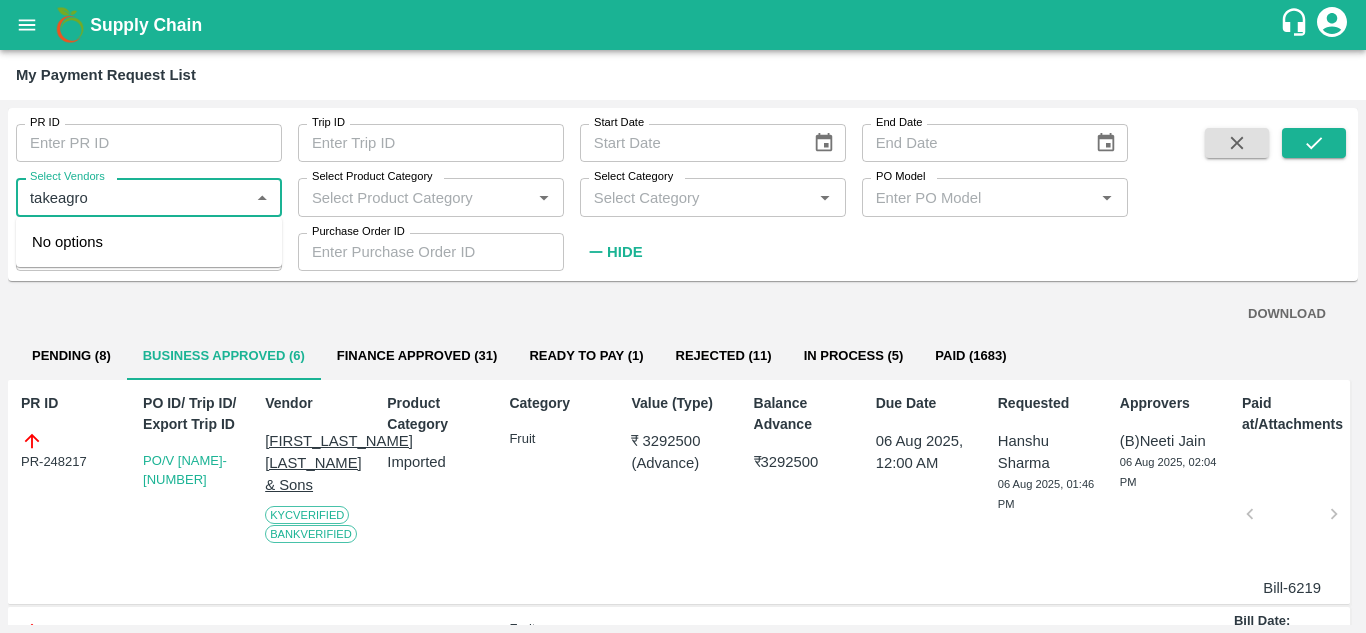 scroll, scrollTop: 0, scrollLeft: 0, axis: both 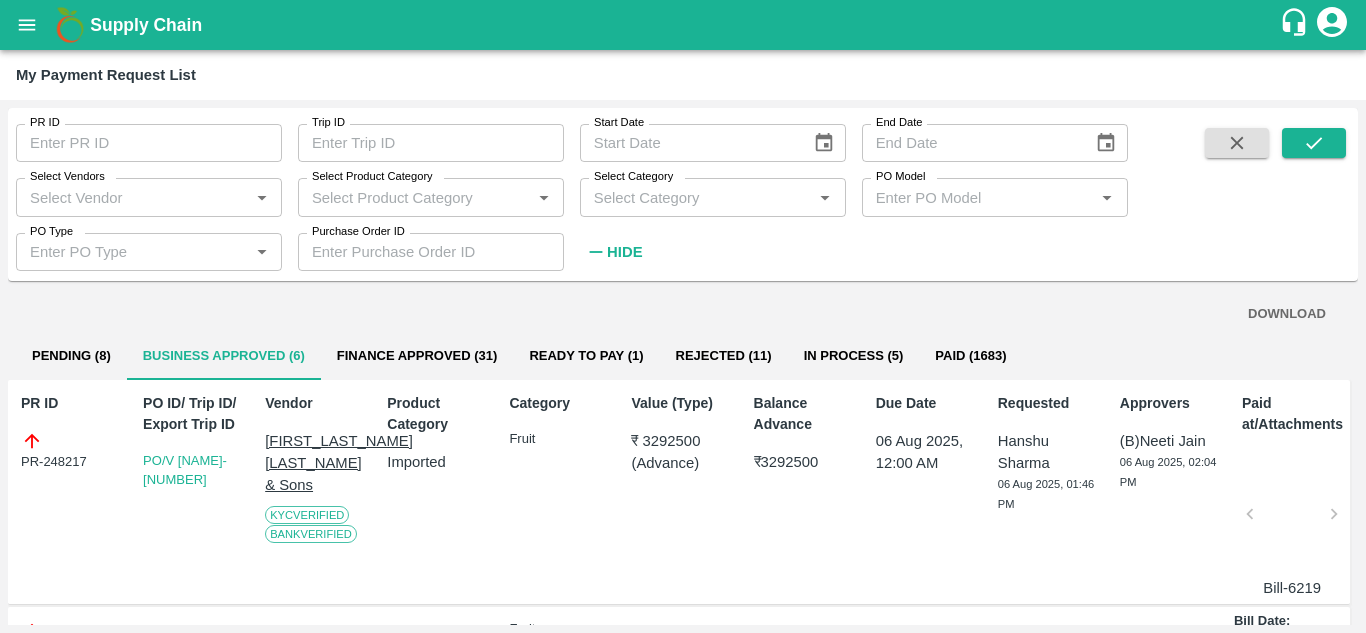 drag, startPoint x: 15, startPoint y: 22, endPoint x: 40, endPoint y: 20, distance: 25.079872 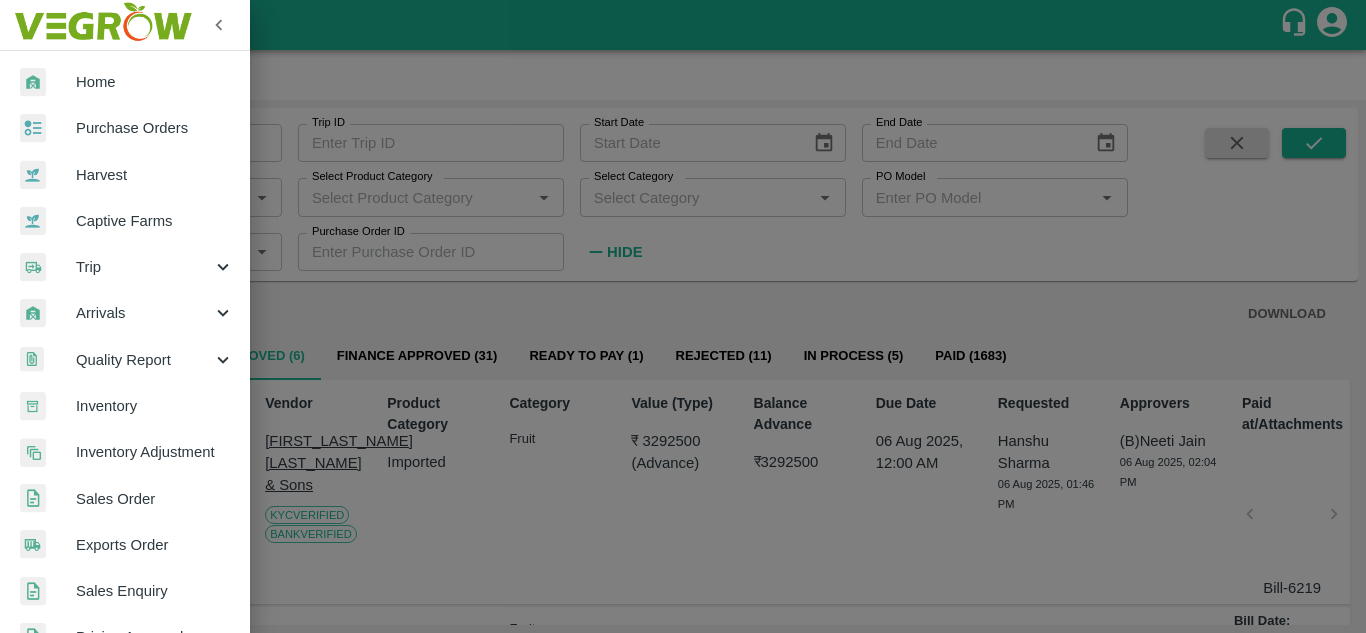 click at bounding box center [102, 25] 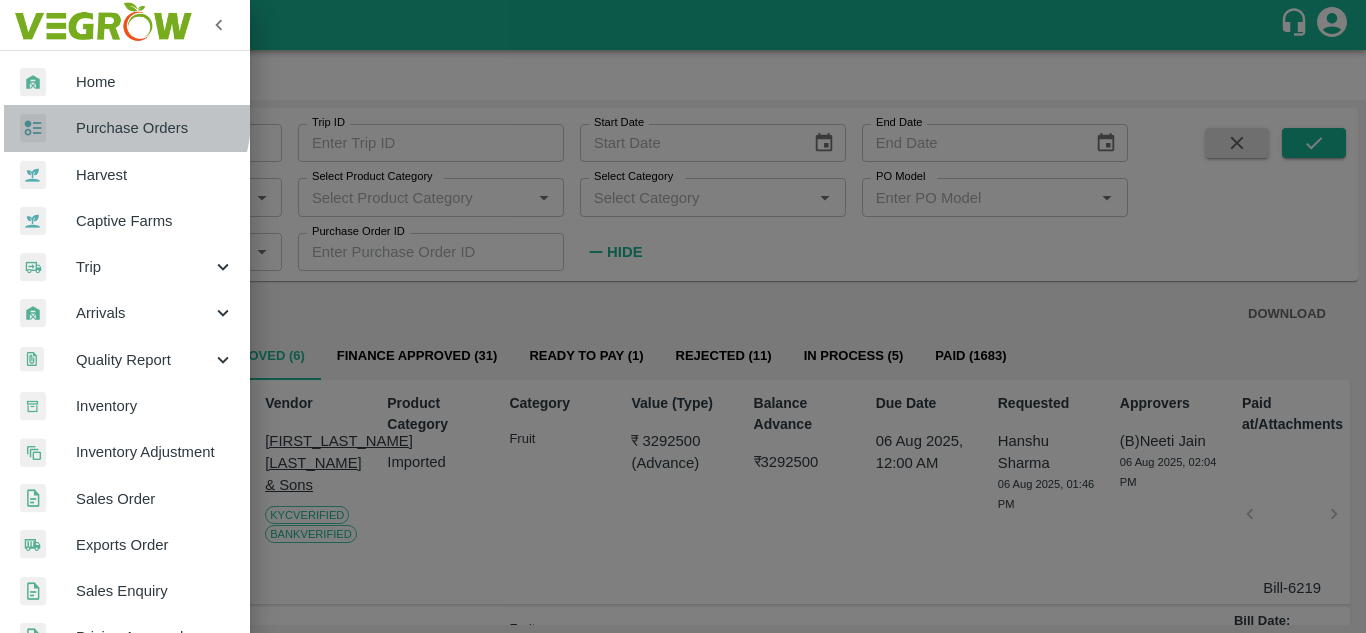 click on "Purchase Orders" at bounding box center (155, 128) 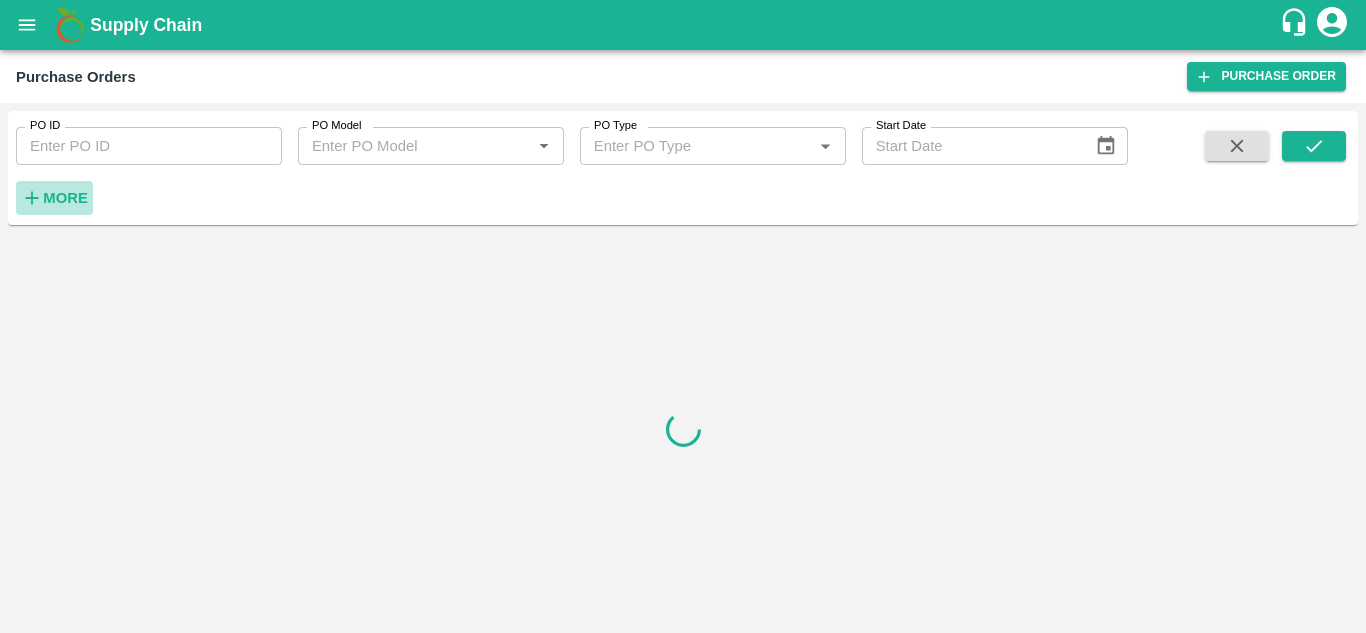 click on "More" at bounding box center [65, 198] 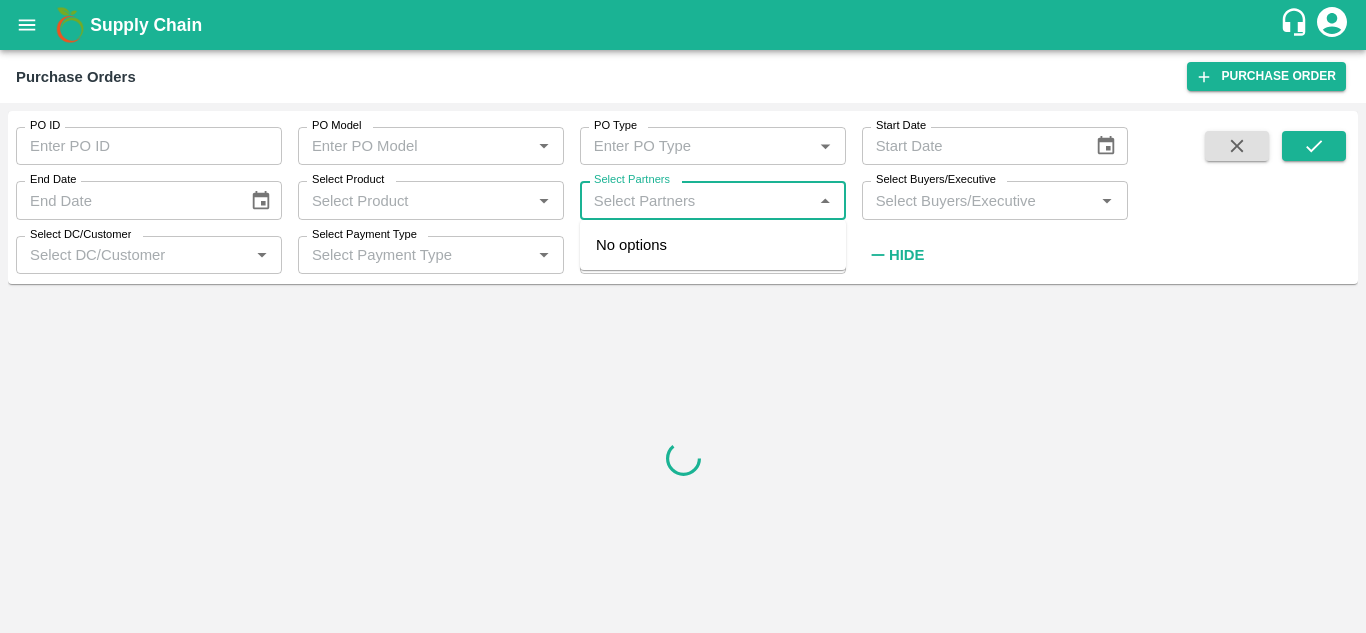 click on "Select Partners" at bounding box center [696, 200] 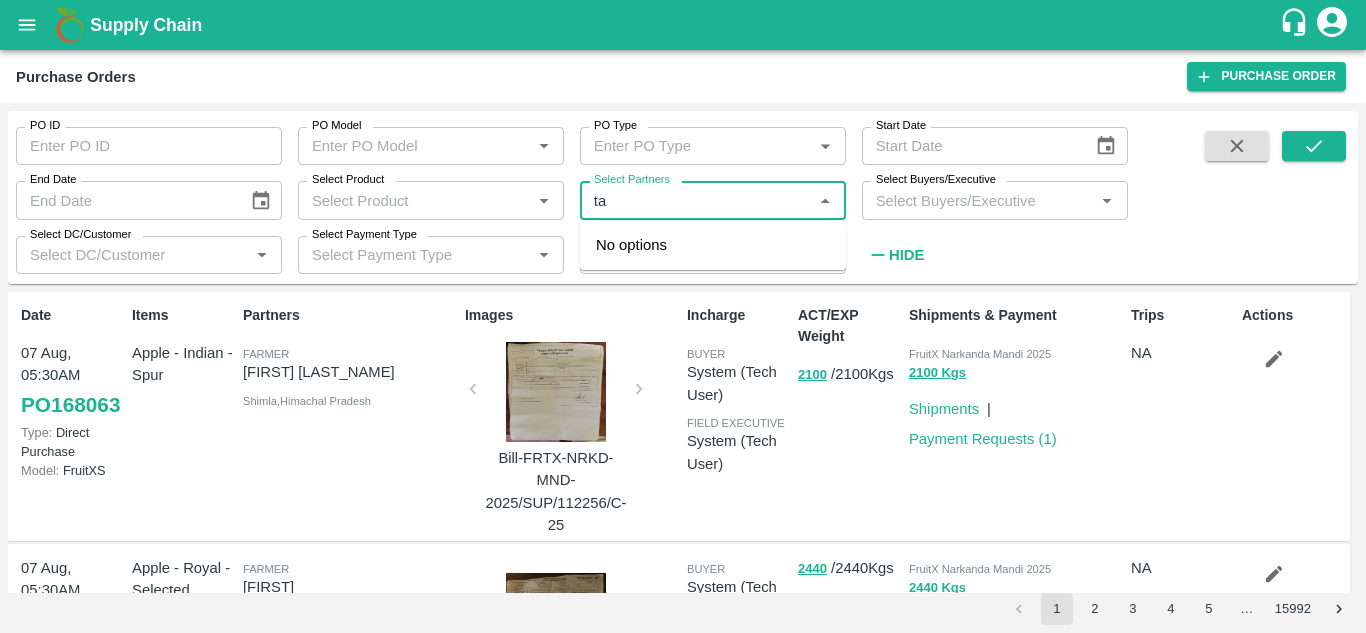 type on "t" 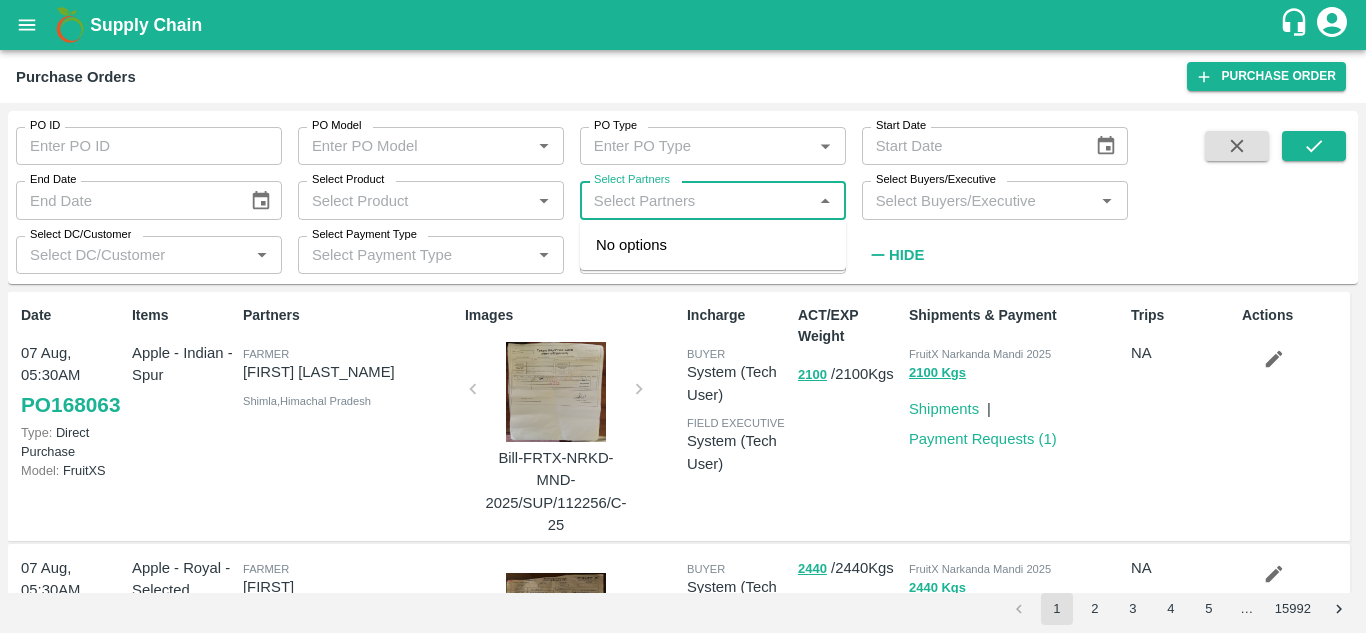 type on "R" 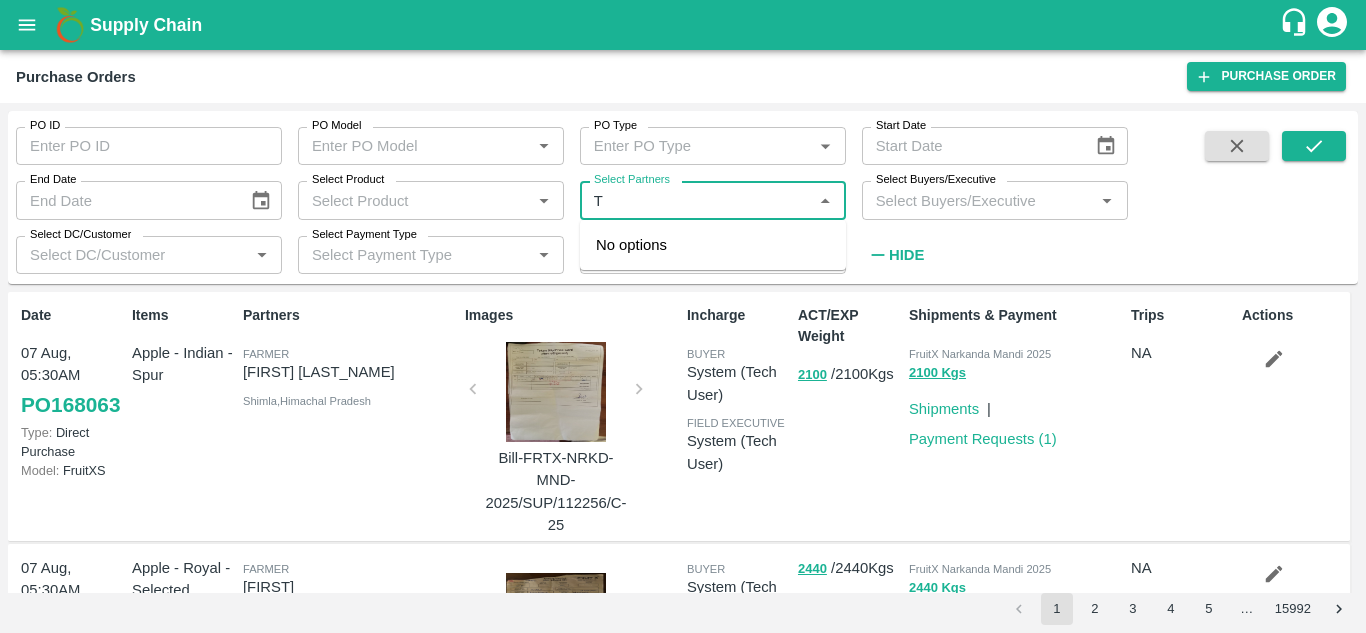 click on "Select Partners" at bounding box center (696, 200) 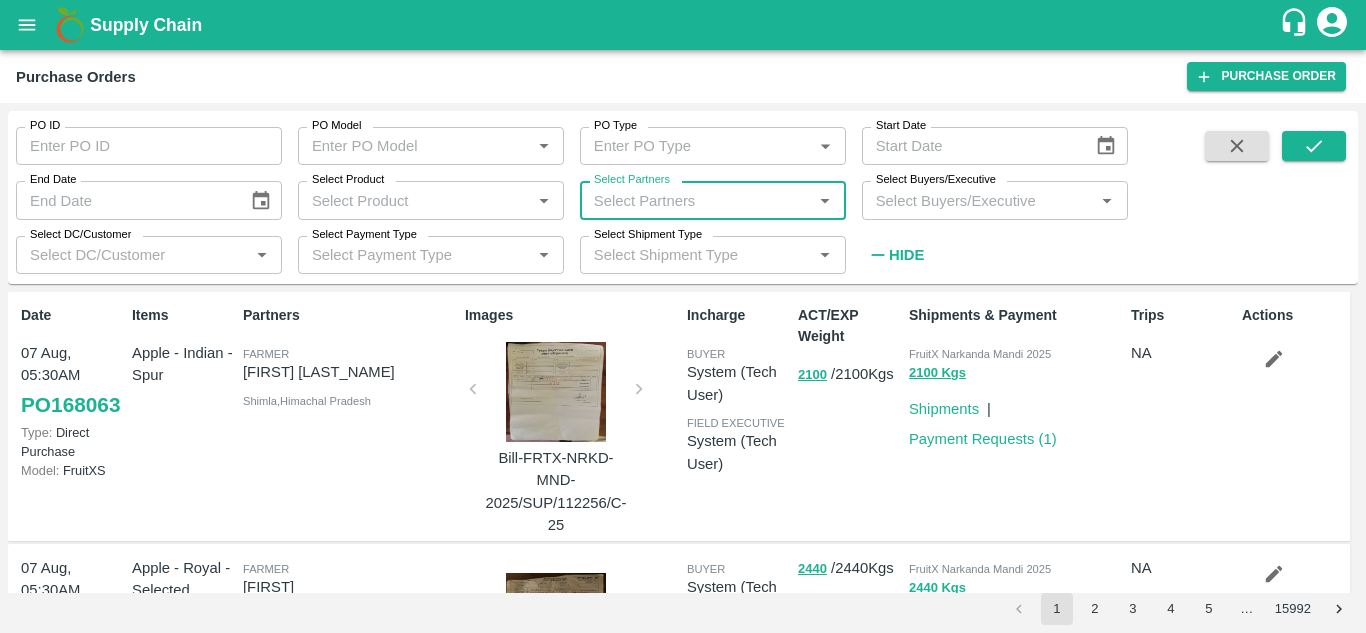 click on "Select Partners" at bounding box center [696, 200] 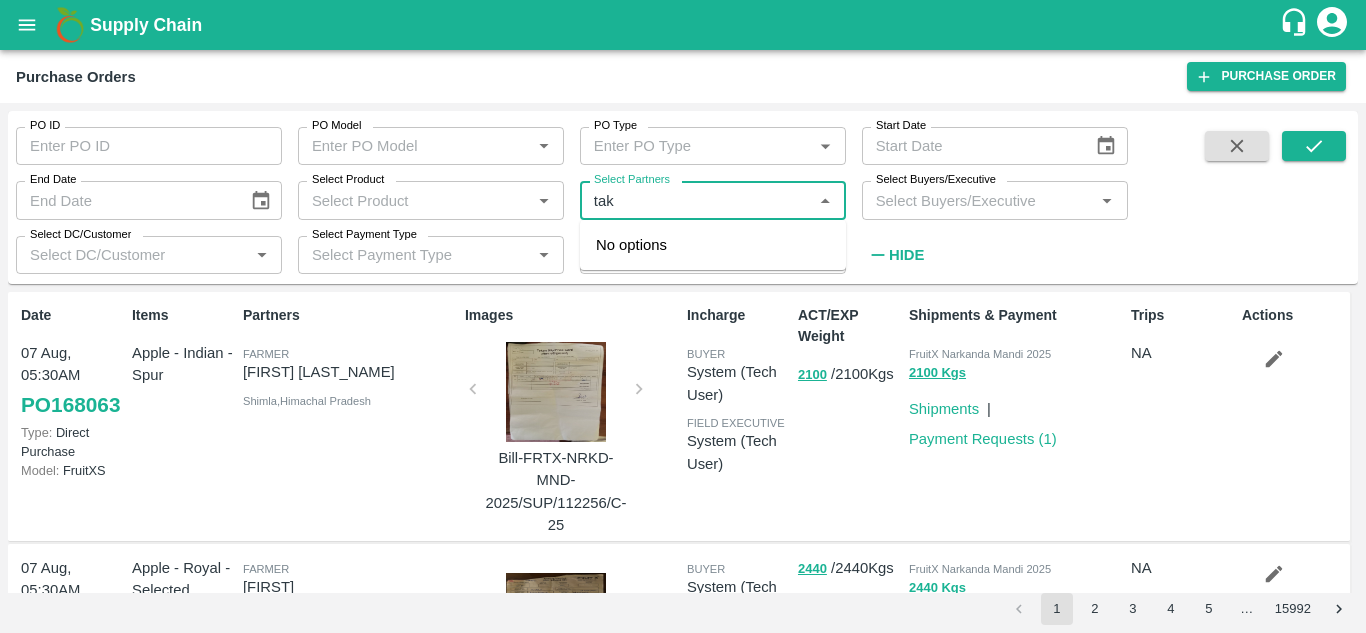 type on "take" 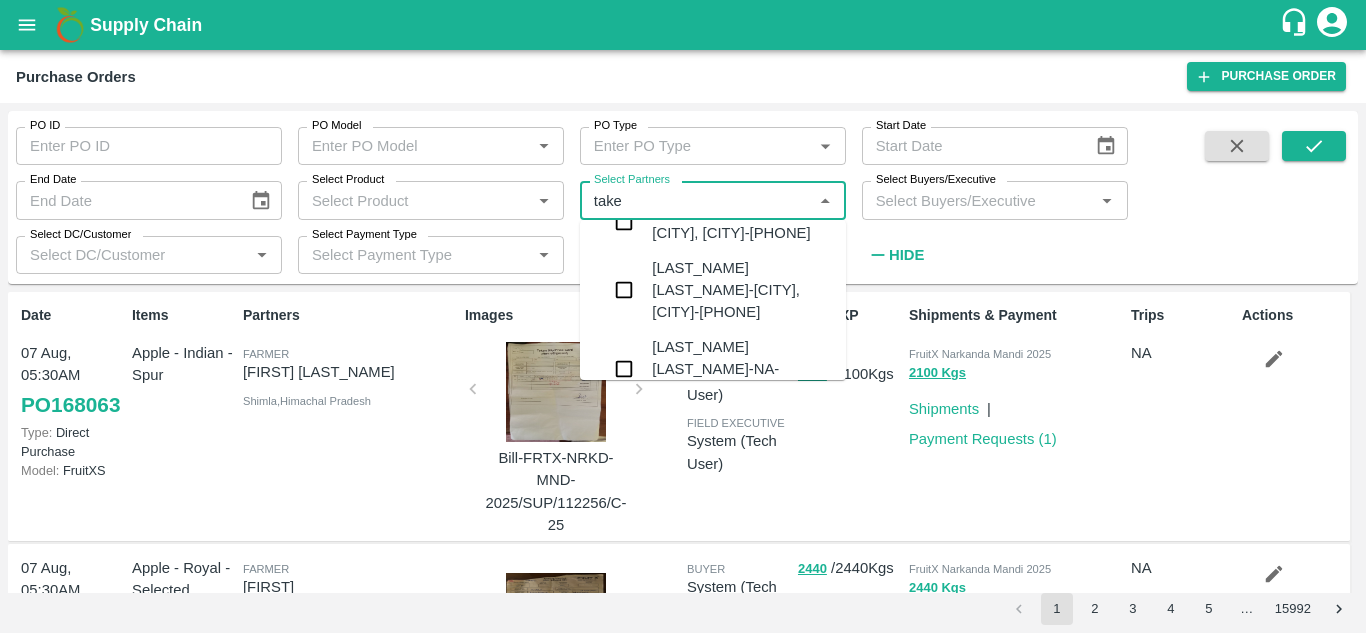 scroll, scrollTop: 151, scrollLeft: 0, axis: vertical 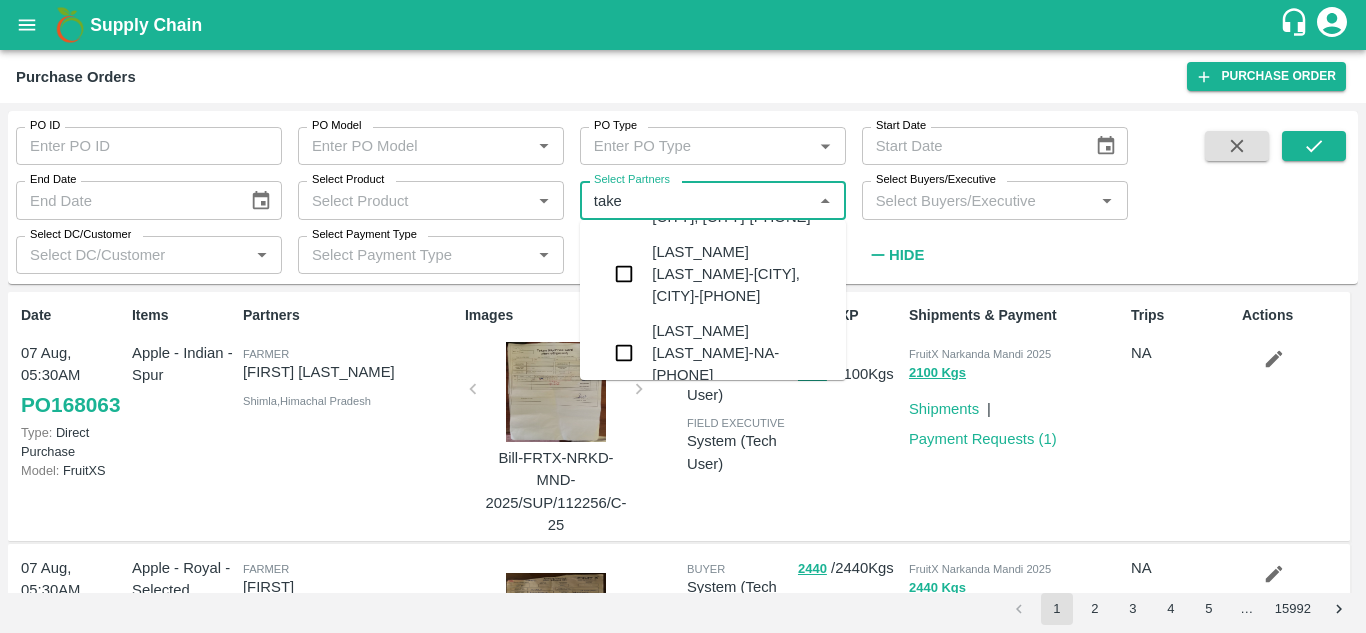 click at bounding box center [624, 274] 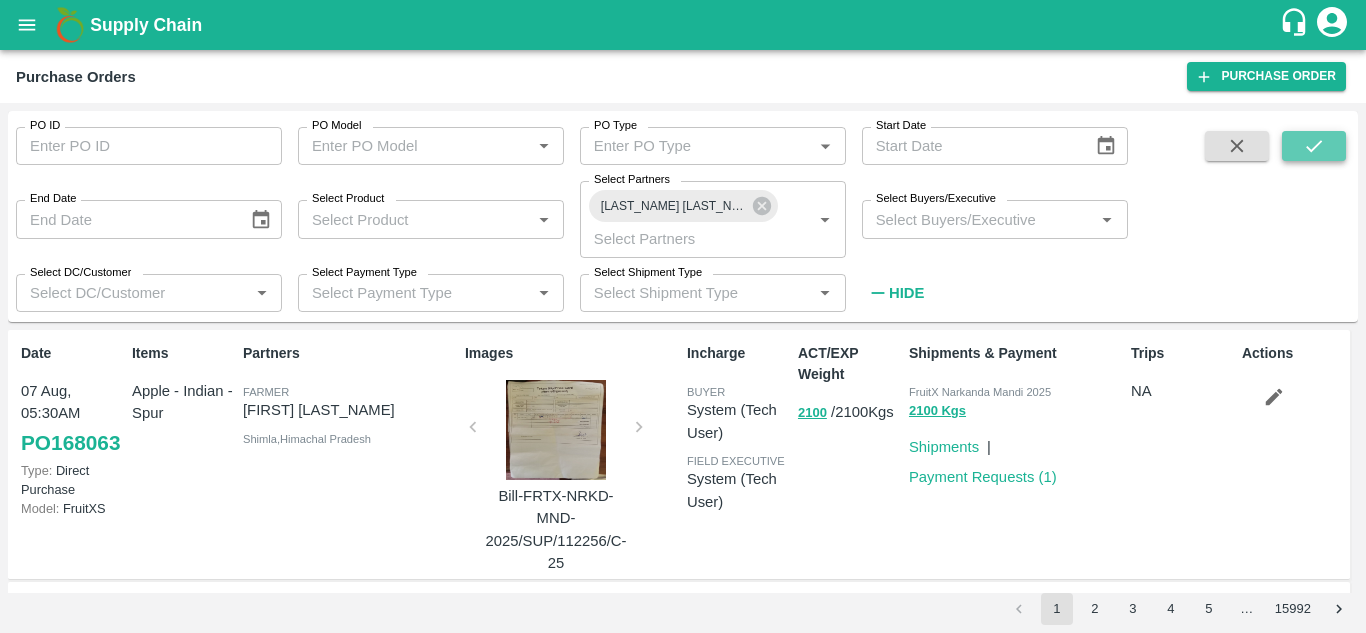click at bounding box center [1314, 146] 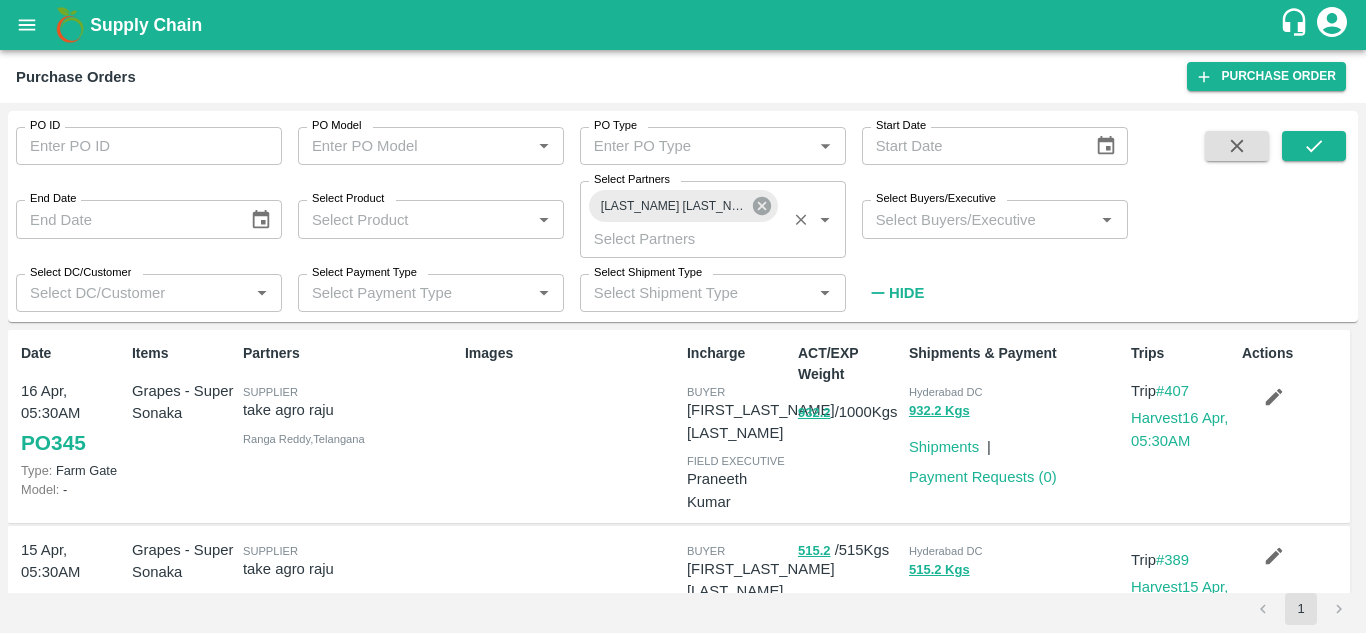 click 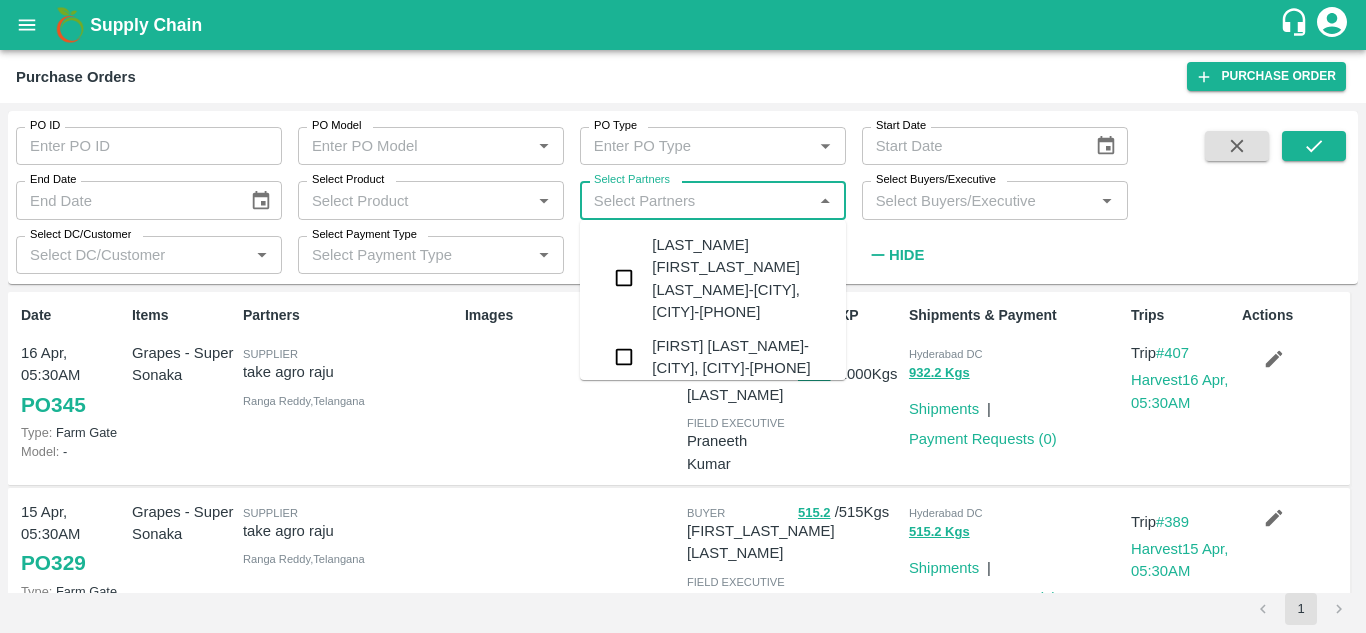 click on "Select Partners" at bounding box center (696, 200) 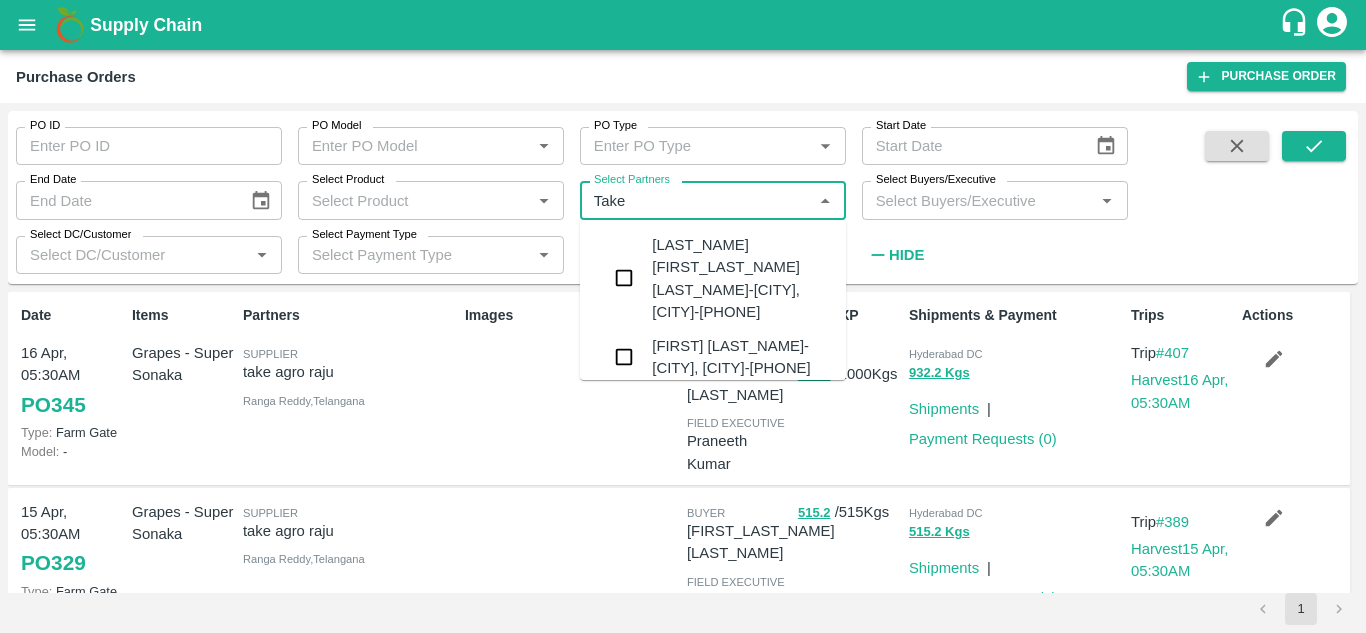 type on "Take" 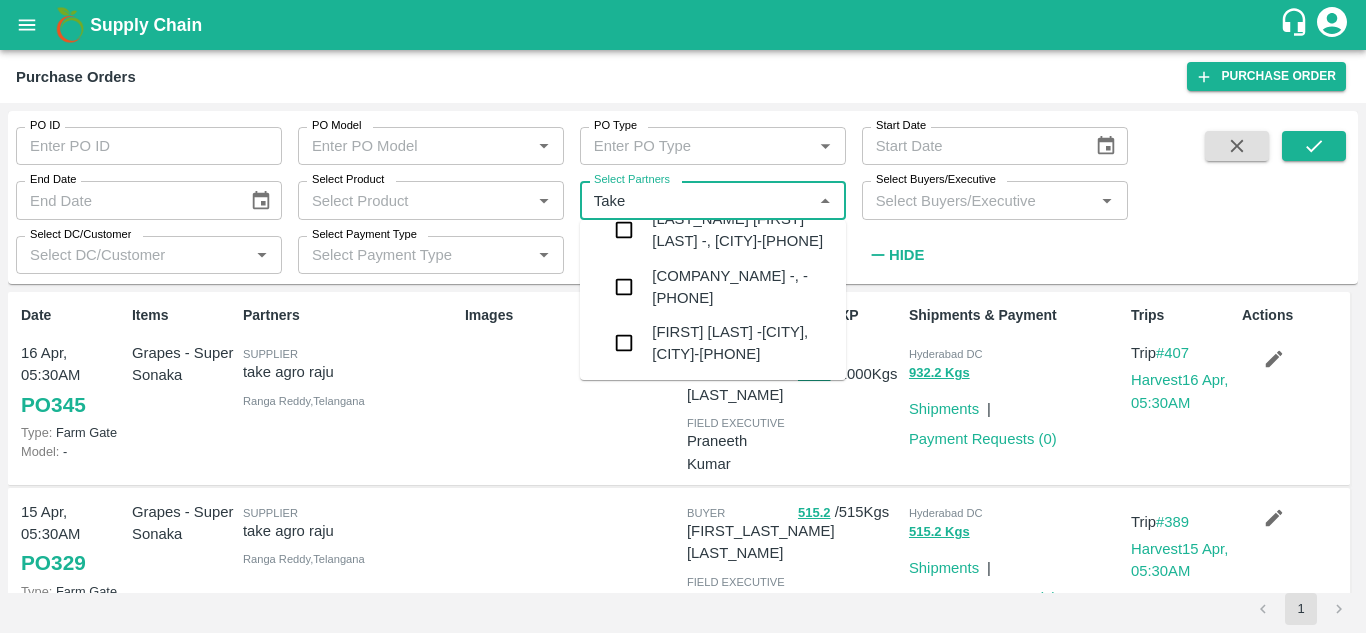 scroll, scrollTop: 518, scrollLeft: 0, axis: vertical 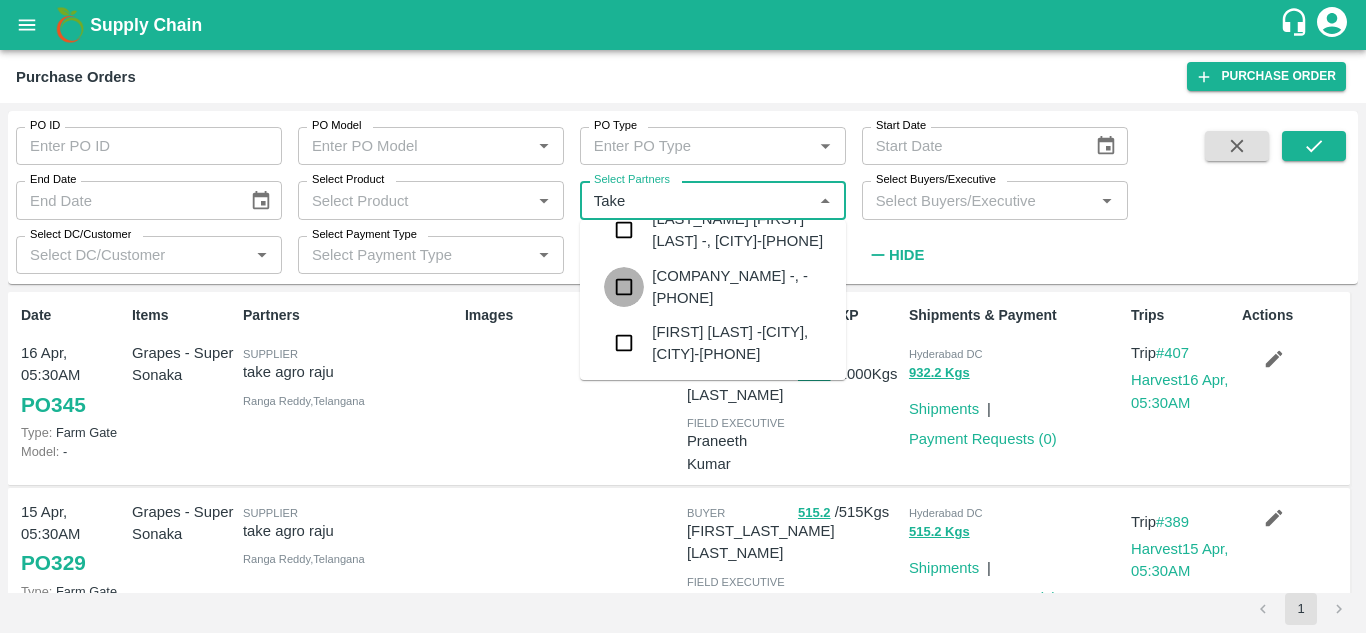 click at bounding box center (624, 287) 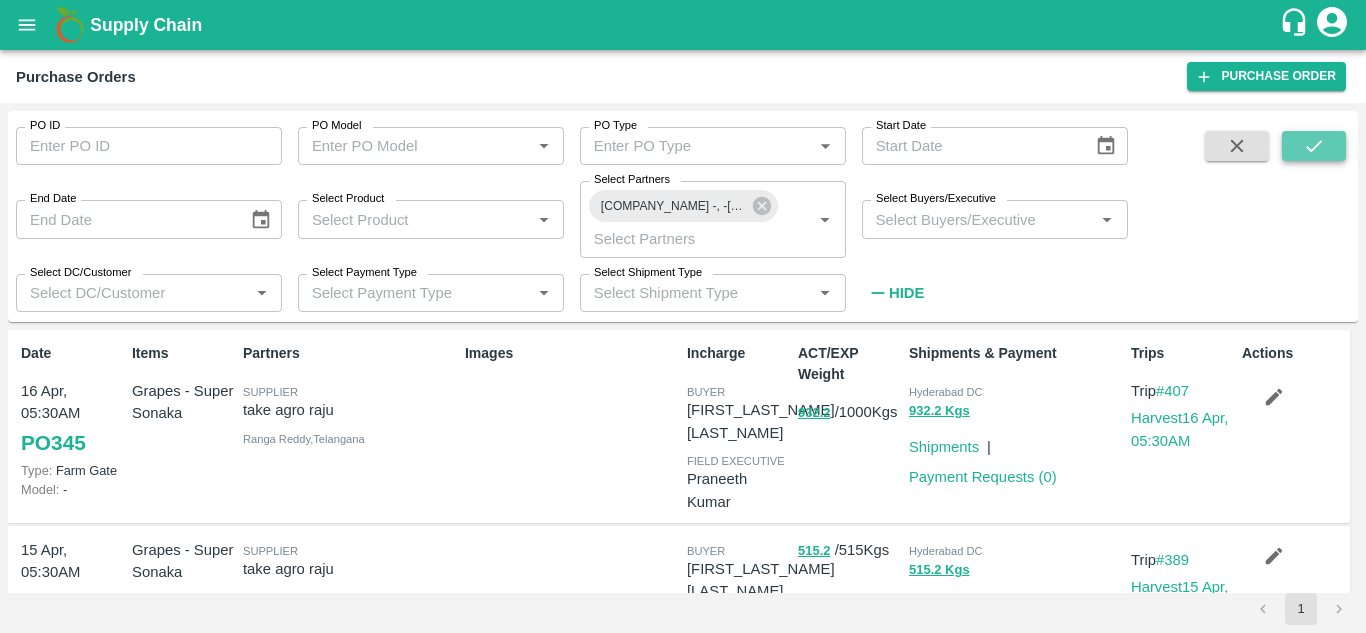 click at bounding box center (1314, 146) 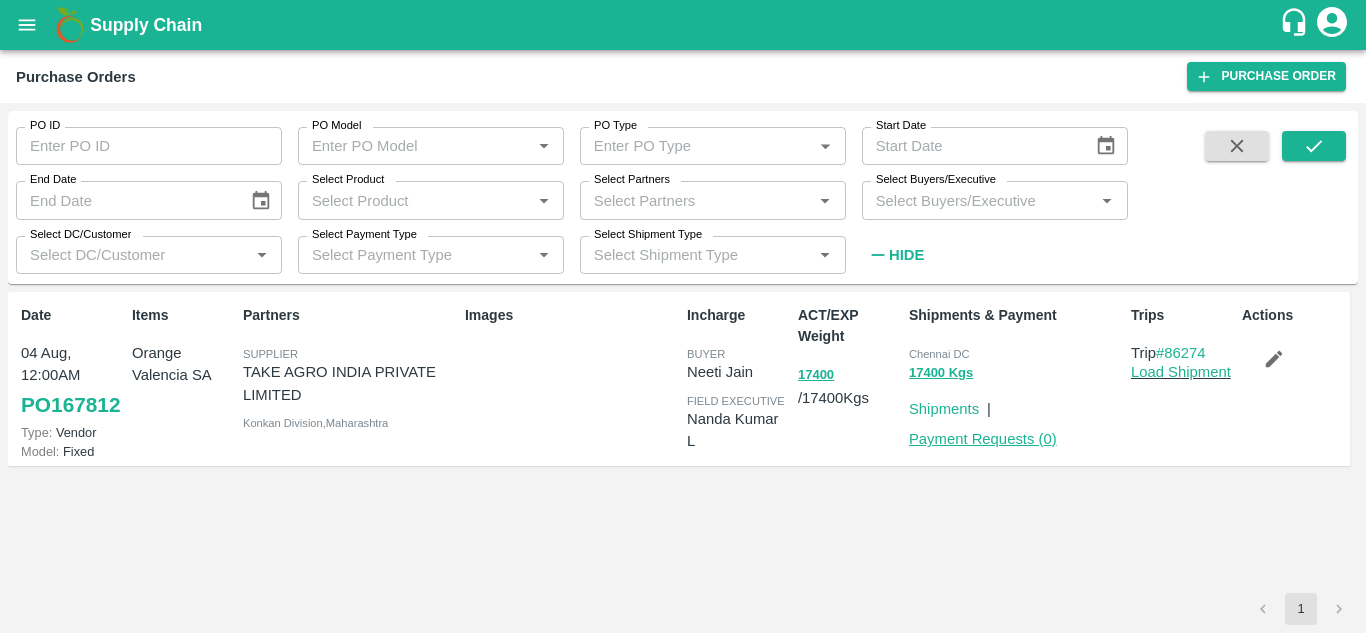click on "Payment Requests ( 0 )" at bounding box center (983, 439) 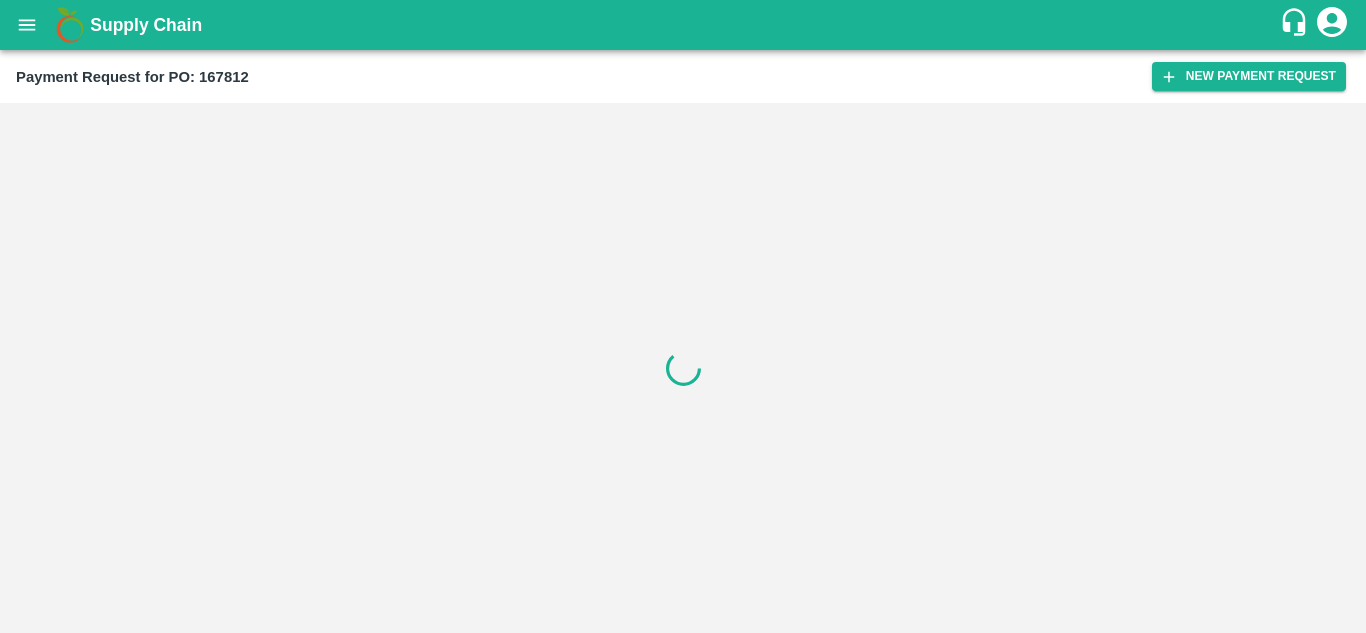 scroll, scrollTop: 0, scrollLeft: 0, axis: both 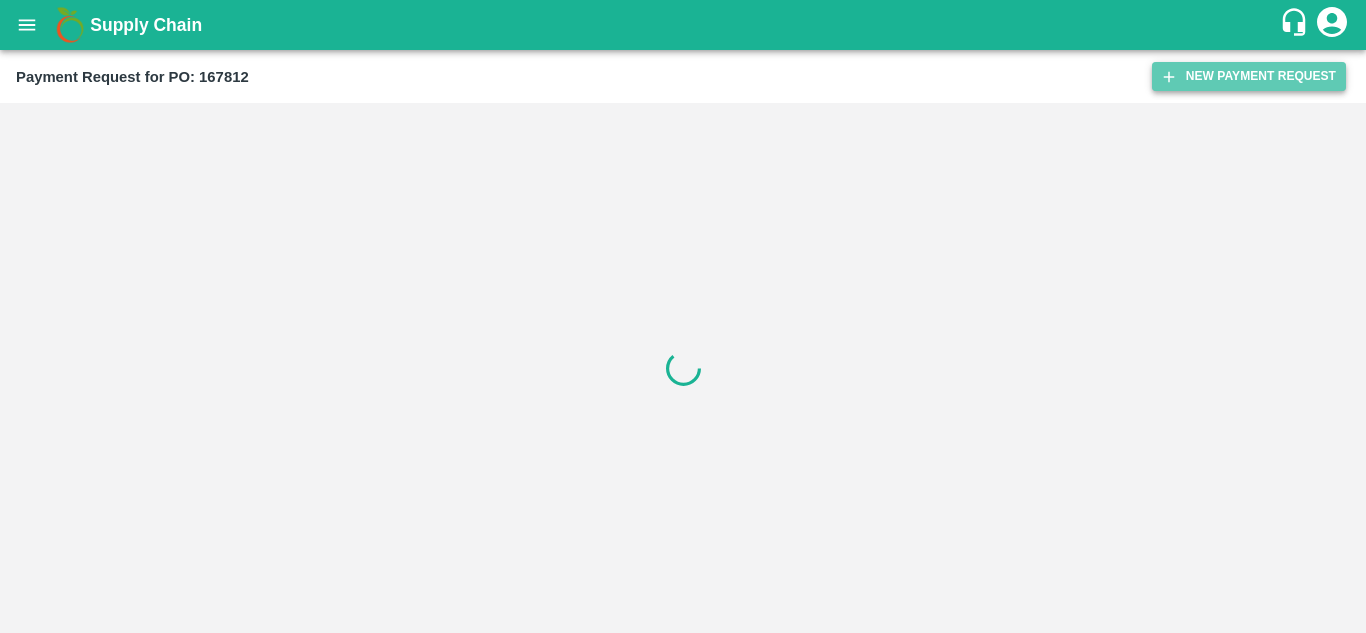 click on "New Payment Request" at bounding box center (1249, 76) 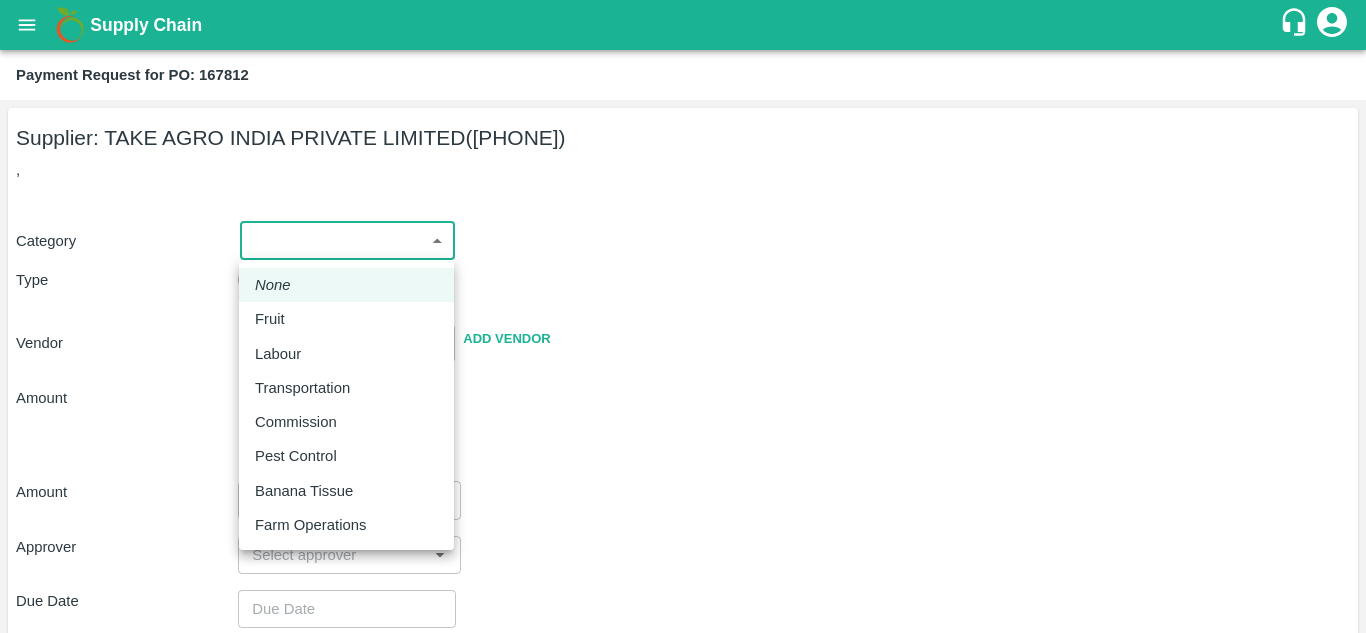 click on "Supply Chain Payment Request for PO: 167812 Supplier:    TAKE AGRO INDIA PRIVATE LIMITED  (9987895383) ,  Category ​ ​ Type Advance Bill Vendor ​ Add Vendor Amount Total value Per Kg ​ Amount ​ Approver ​ Due Date ​  Priority  Low  High Comment x ​ Attach bill Cancel Save Mumbai Imported DC Bangalore Imported DC - Safal Market Delhi Imported DC MDC Bhubaneswar Bangalore DC MDC Cochin Modern Trade Bangalore DC Ahmedabad virtual imported DC Chennai DC Hyderabad DC B2R Bangalore  FruitX Delhi Direct Customer Hanshu Sharma Logout None Fruit Labour Transportation Commission Pest Control Banana Tissue Farm Operations" at bounding box center [683, 316] 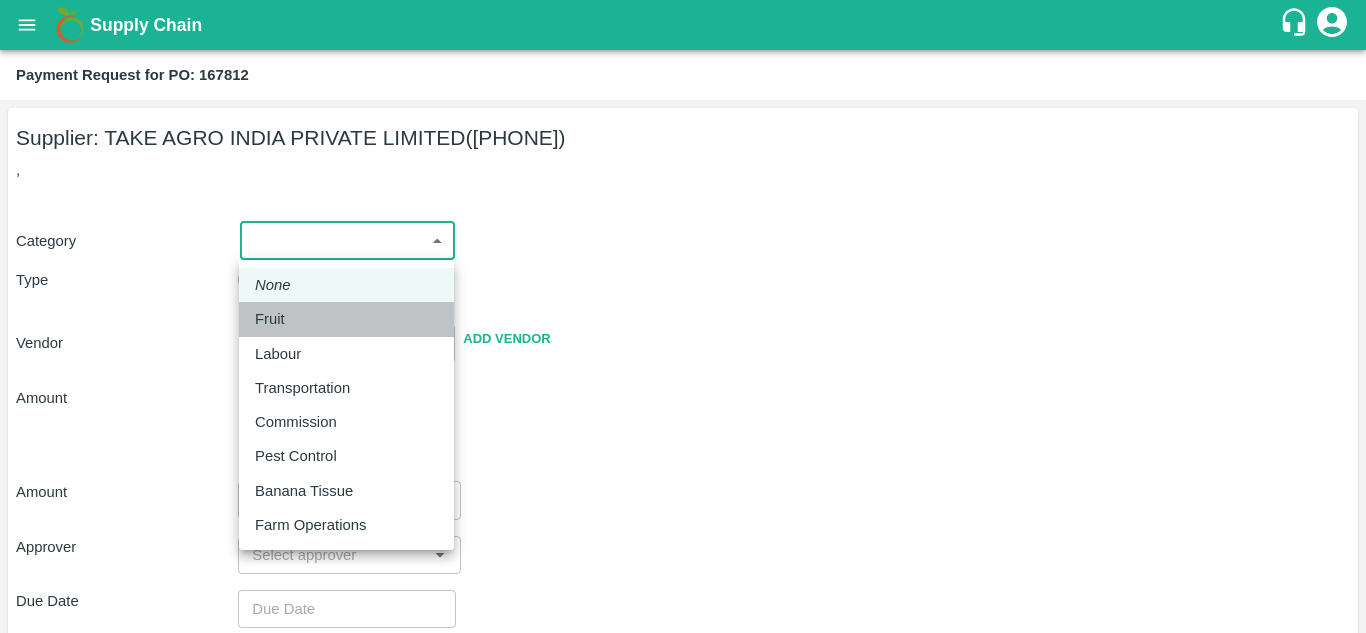 click on "Fruit" at bounding box center (270, 319) 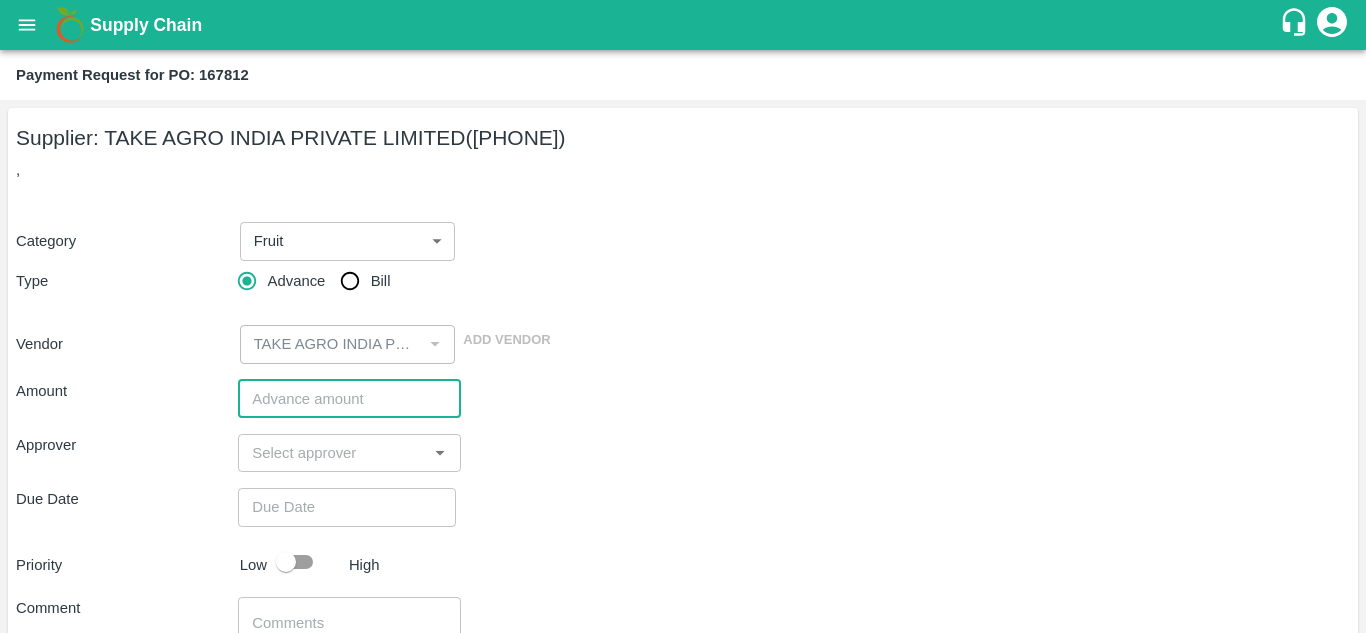 click at bounding box center (349, 399) 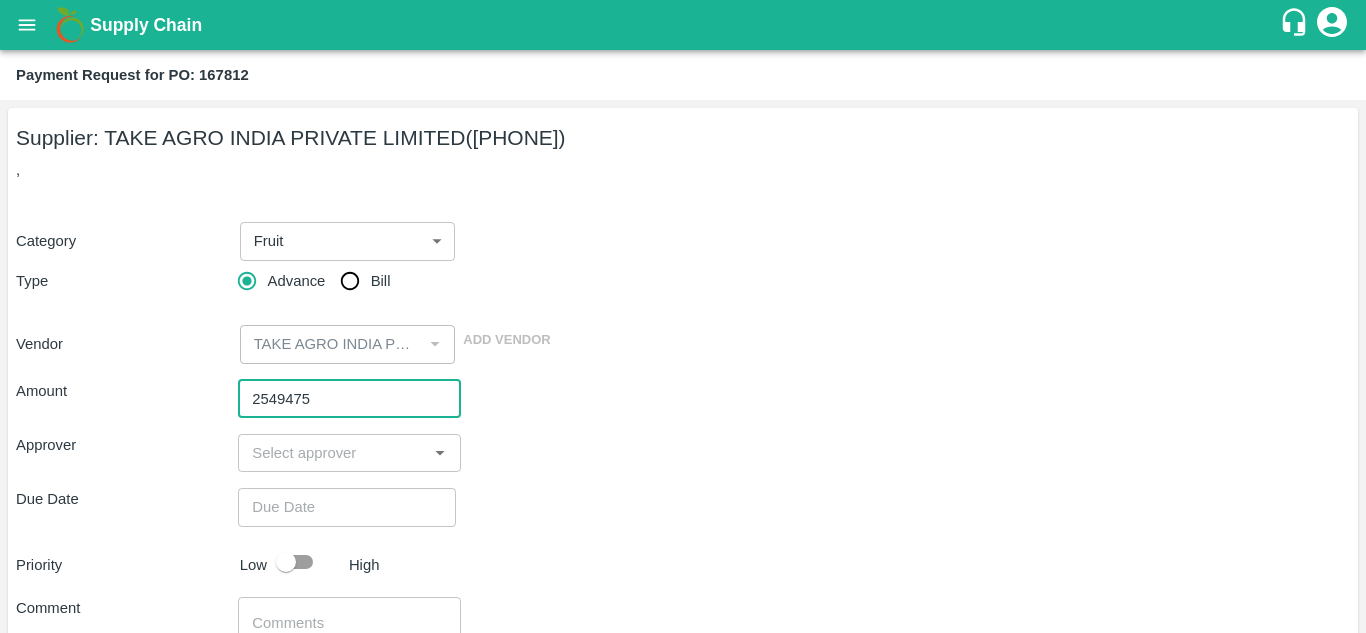 type on "2549475" 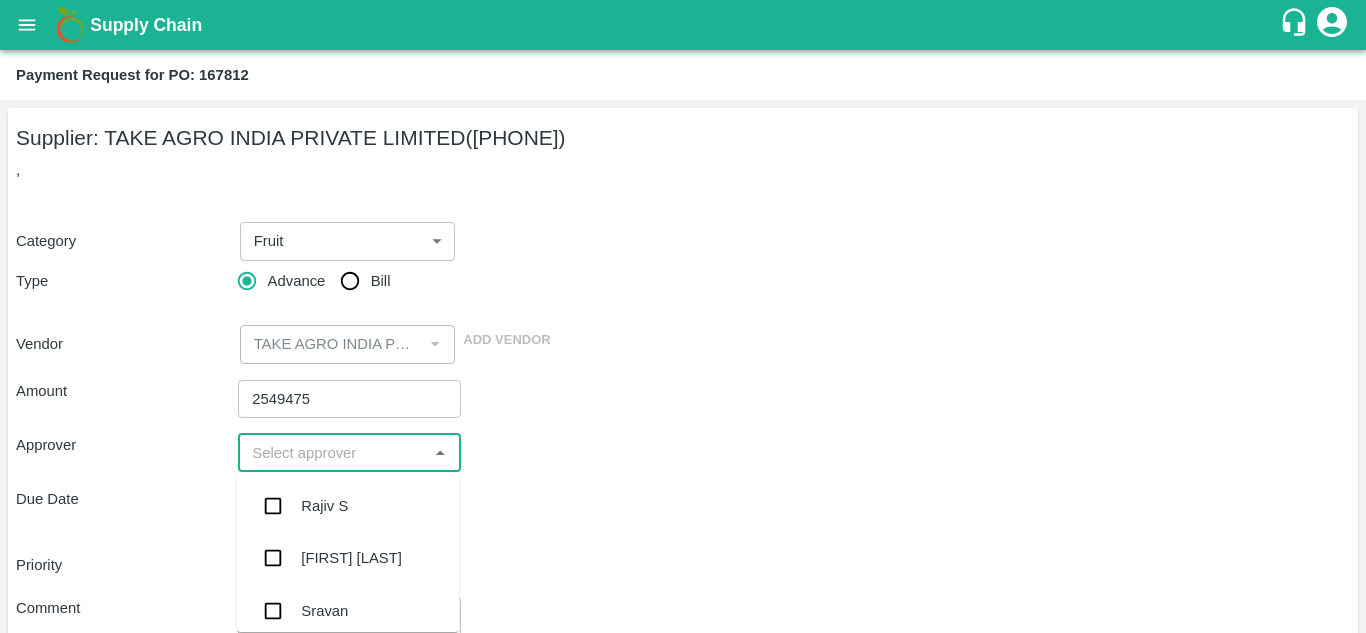 click at bounding box center [332, 453] 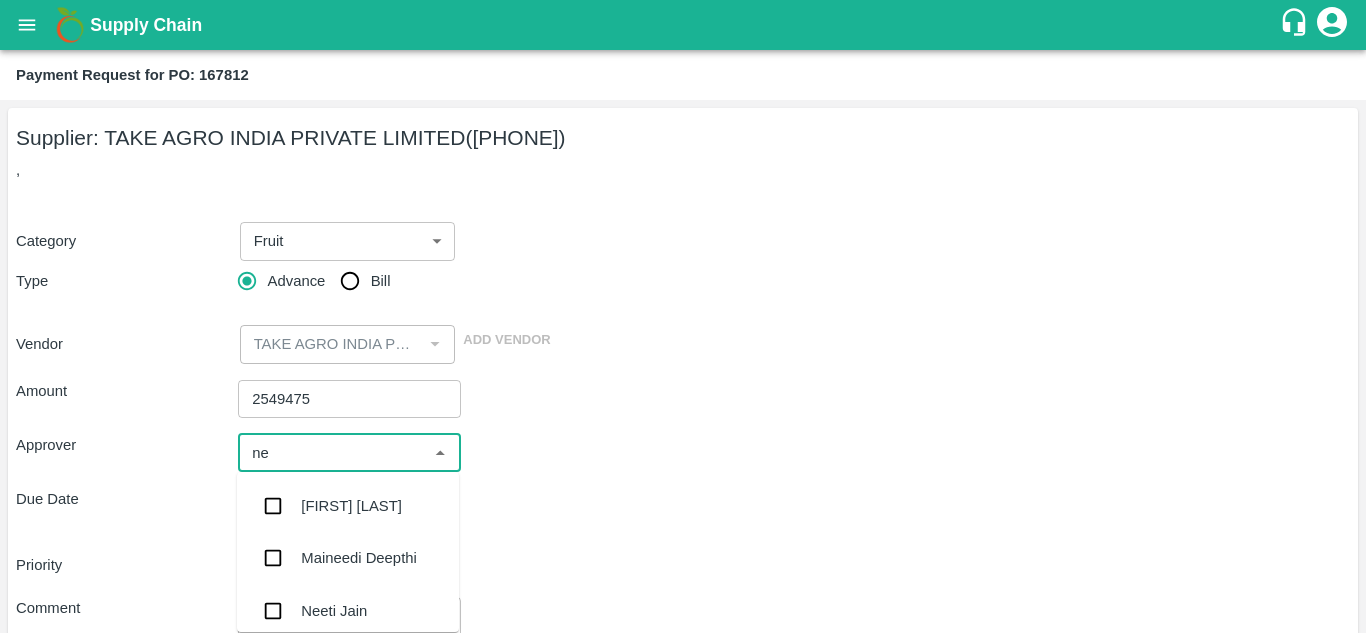 type on "nee" 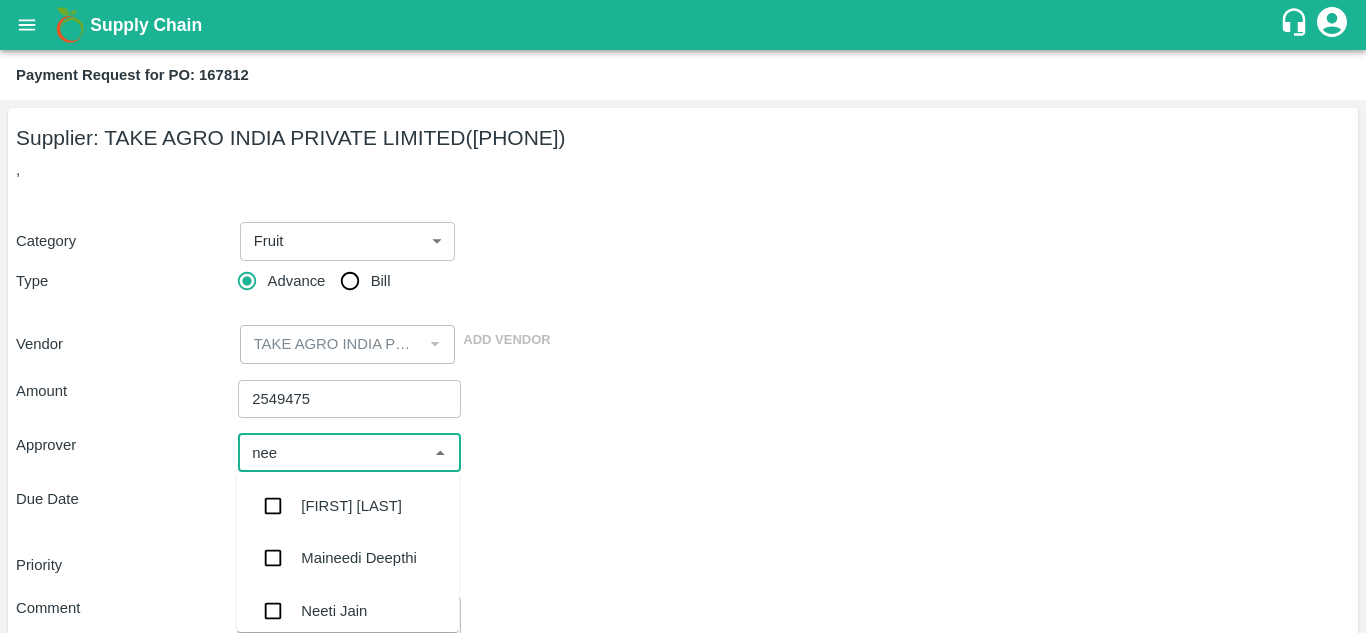 click on "Neeti Jain" at bounding box center [348, 611] 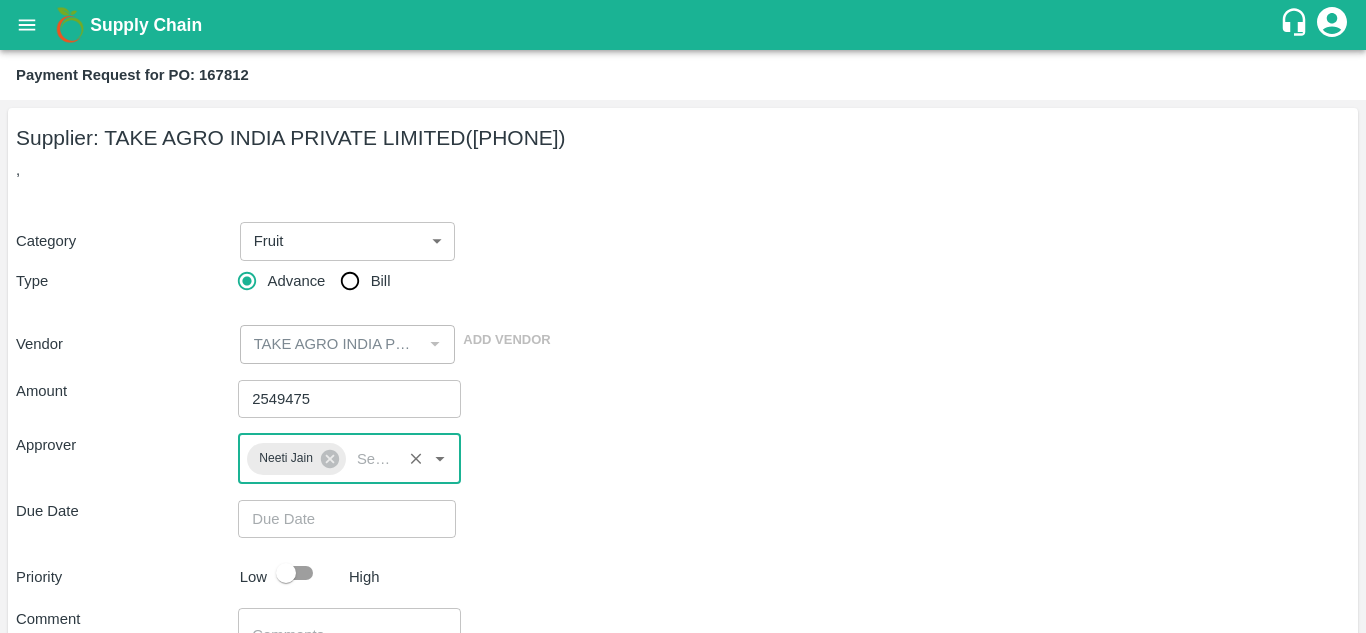 scroll, scrollTop: 176, scrollLeft: 0, axis: vertical 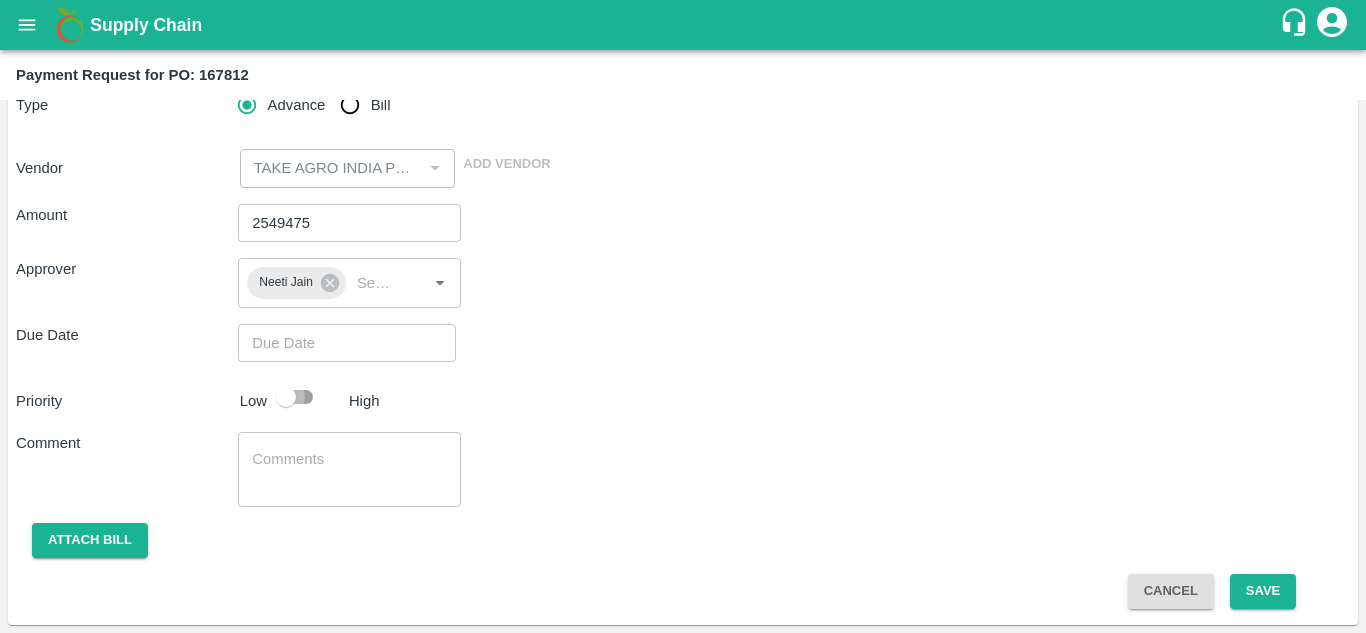 click at bounding box center (286, 397) 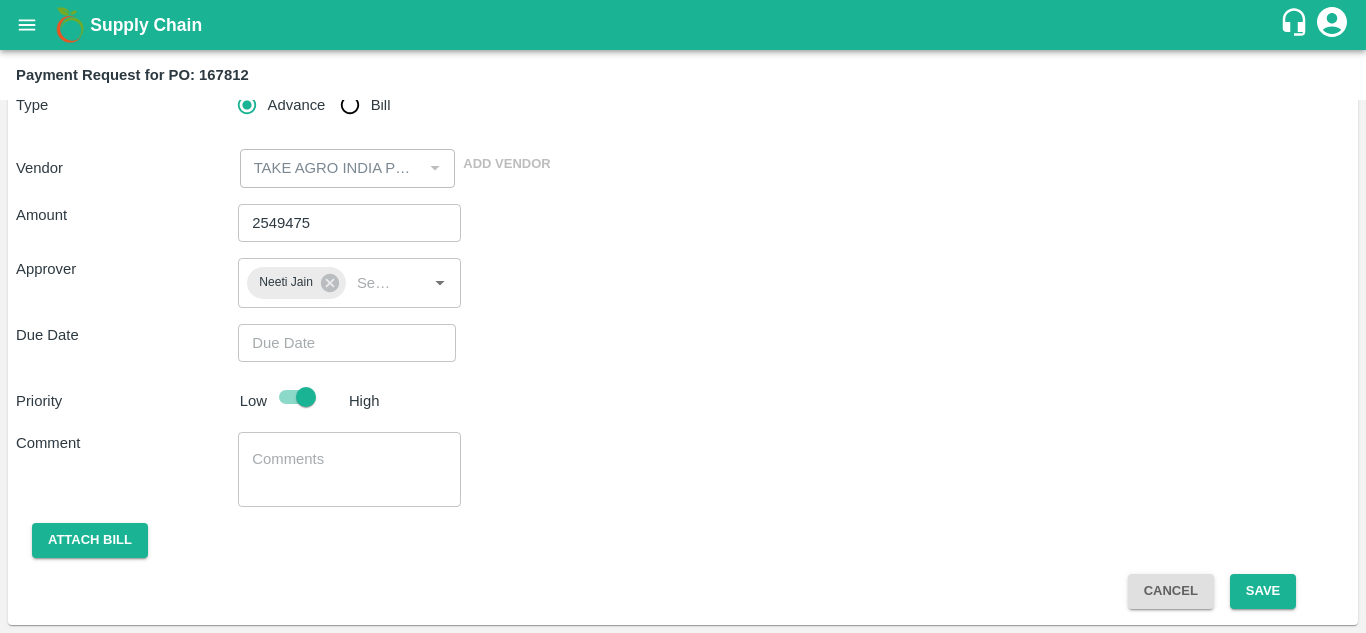 type on "DD/MM/YYYY hh:mm aa" 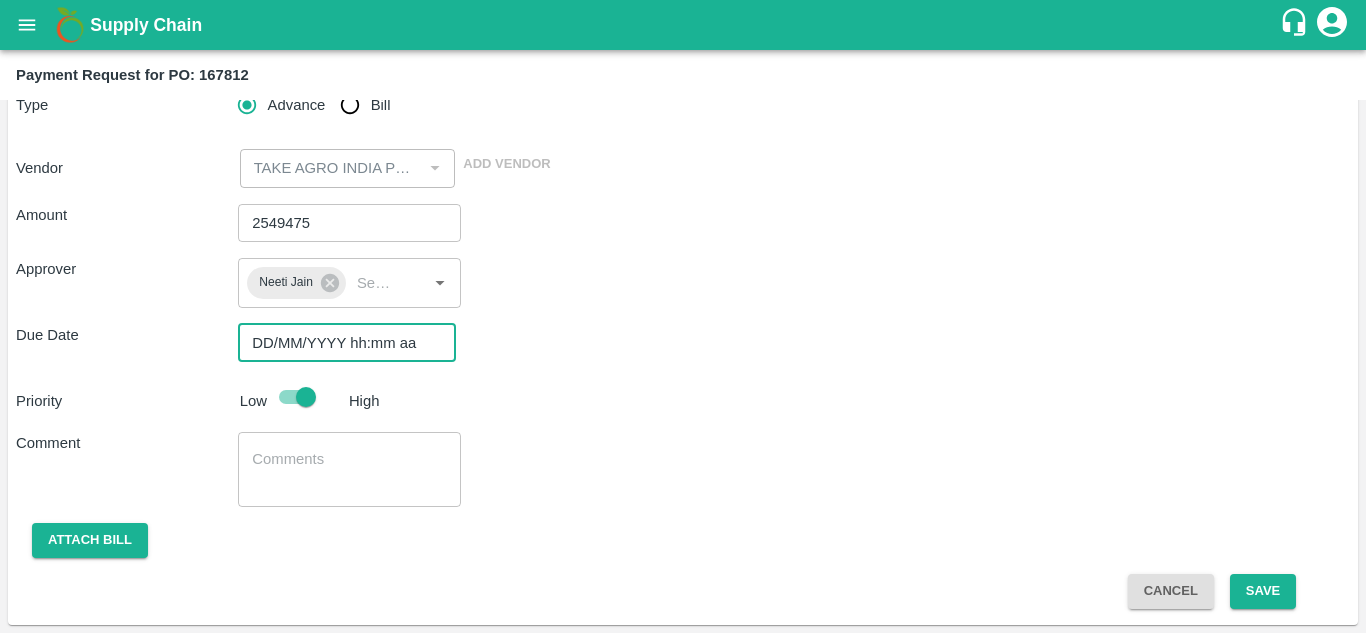 click on "DD/MM/YYYY hh:mm aa" at bounding box center [340, 343] 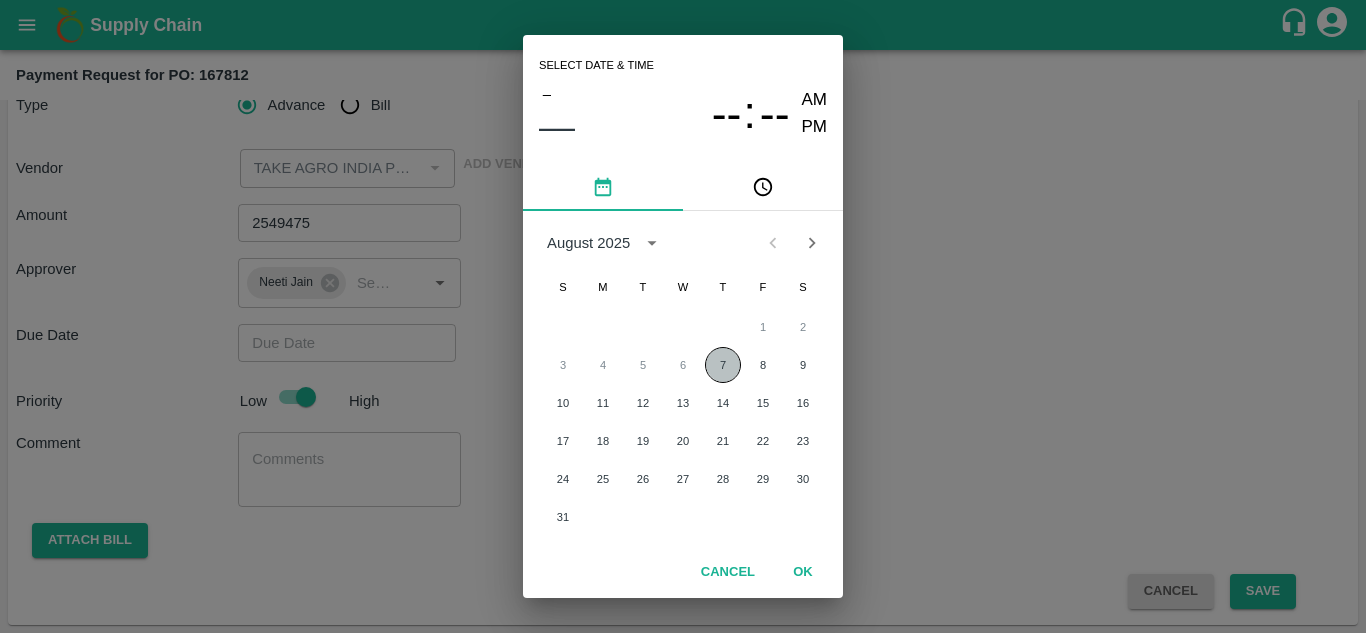 click on "7" at bounding box center (723, 365) 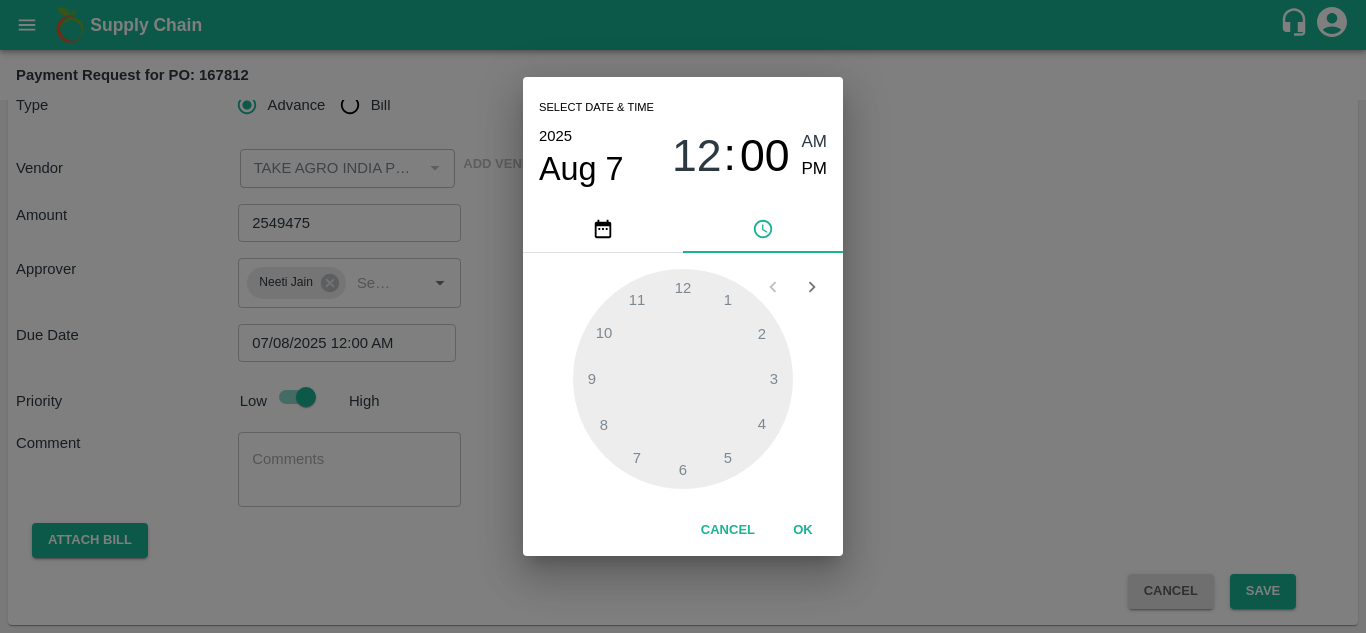 click on "OK" at bounding box center (803, 530) 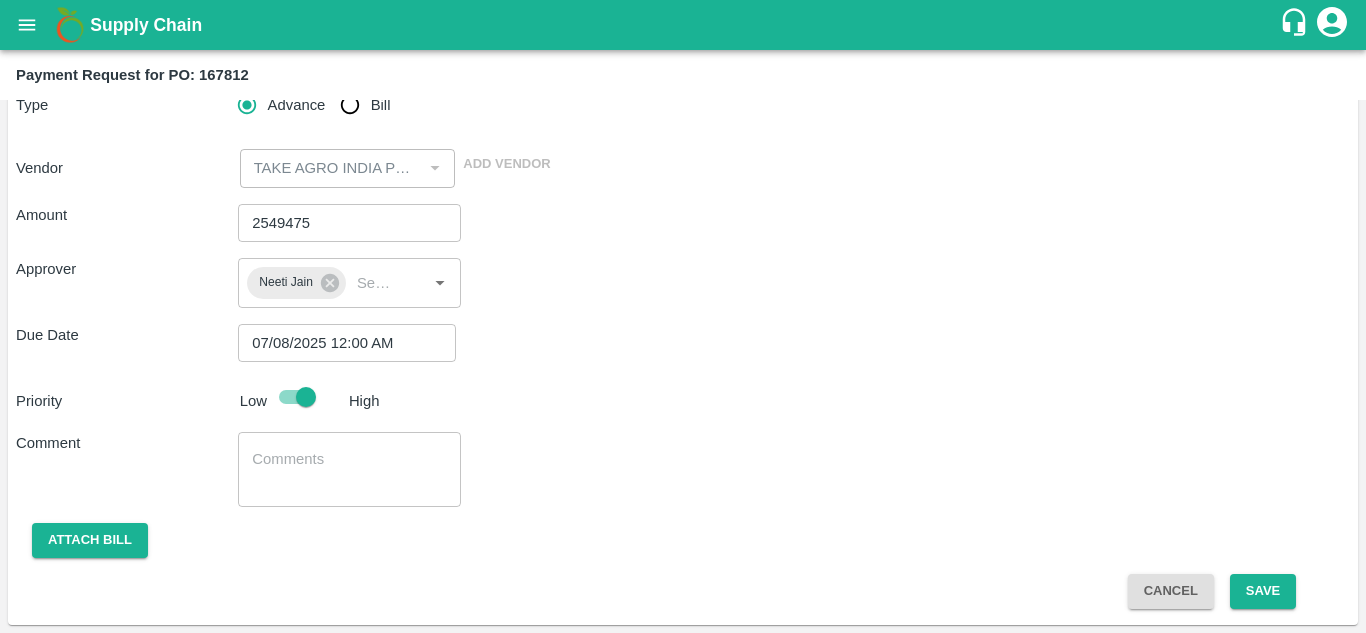 click on "Amount 2549475 ​ Approver Neeti Jain  ​ Due Date 07/08/2025 12:00 AM ​  Priority  Low  High Comment x ​ Attach bill Cancel Save" at bounding box center (683, 398) 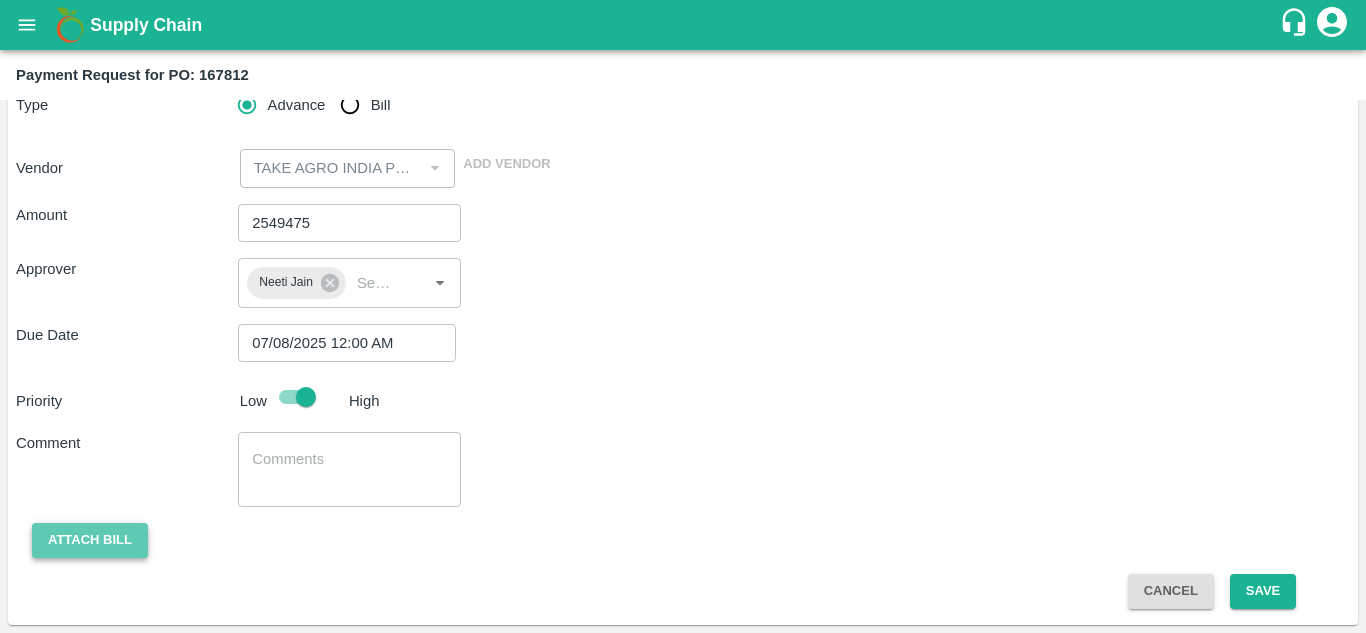 click on "Attach bill" at bounding box center [90, 540] 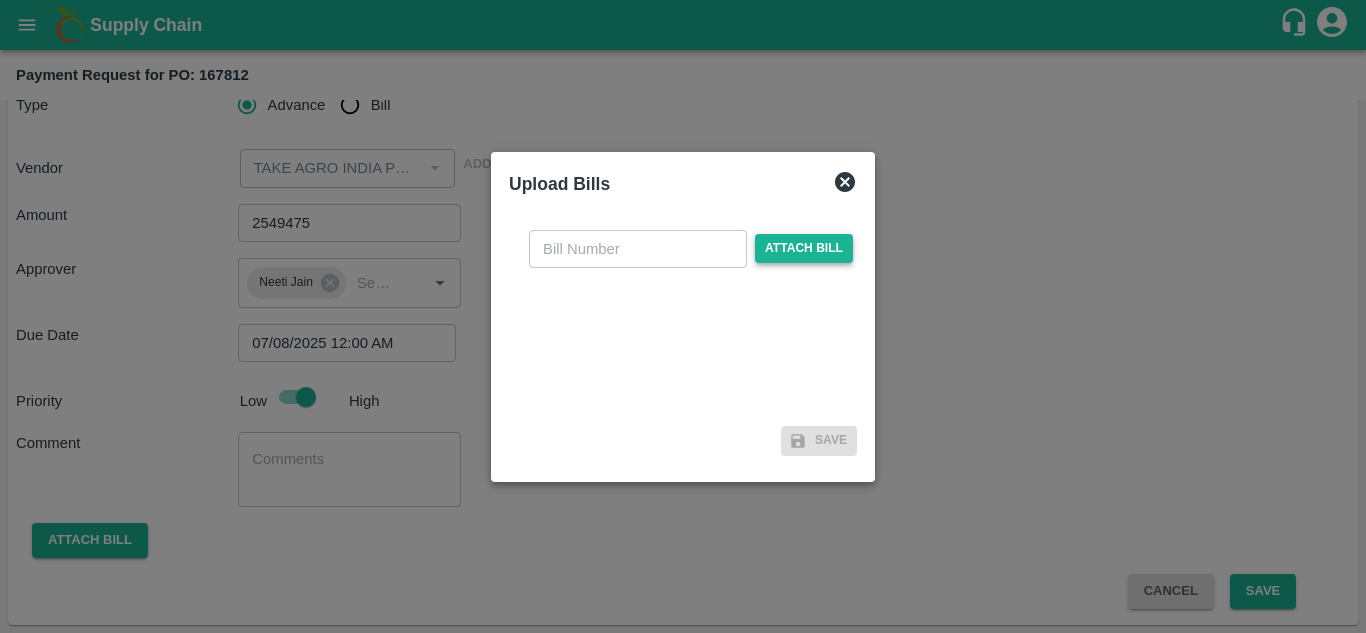 click on "Attach bill" at bounding box center [804, 248] 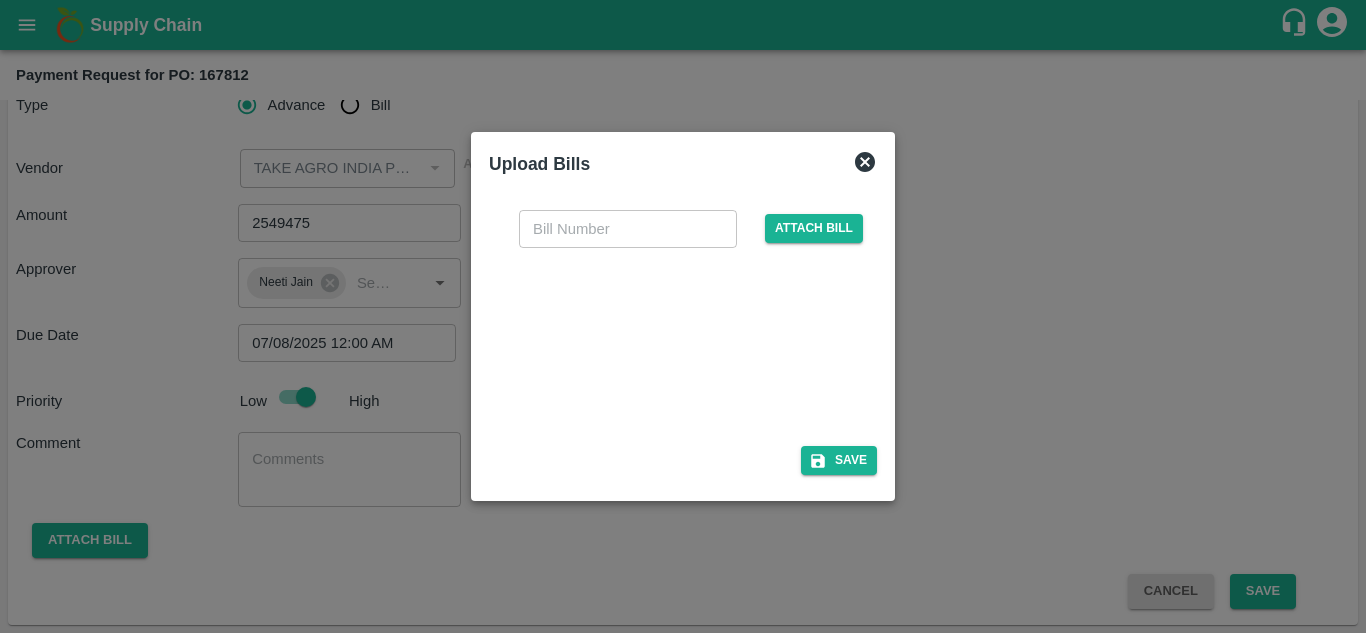 click at bounding box center (679, 341) 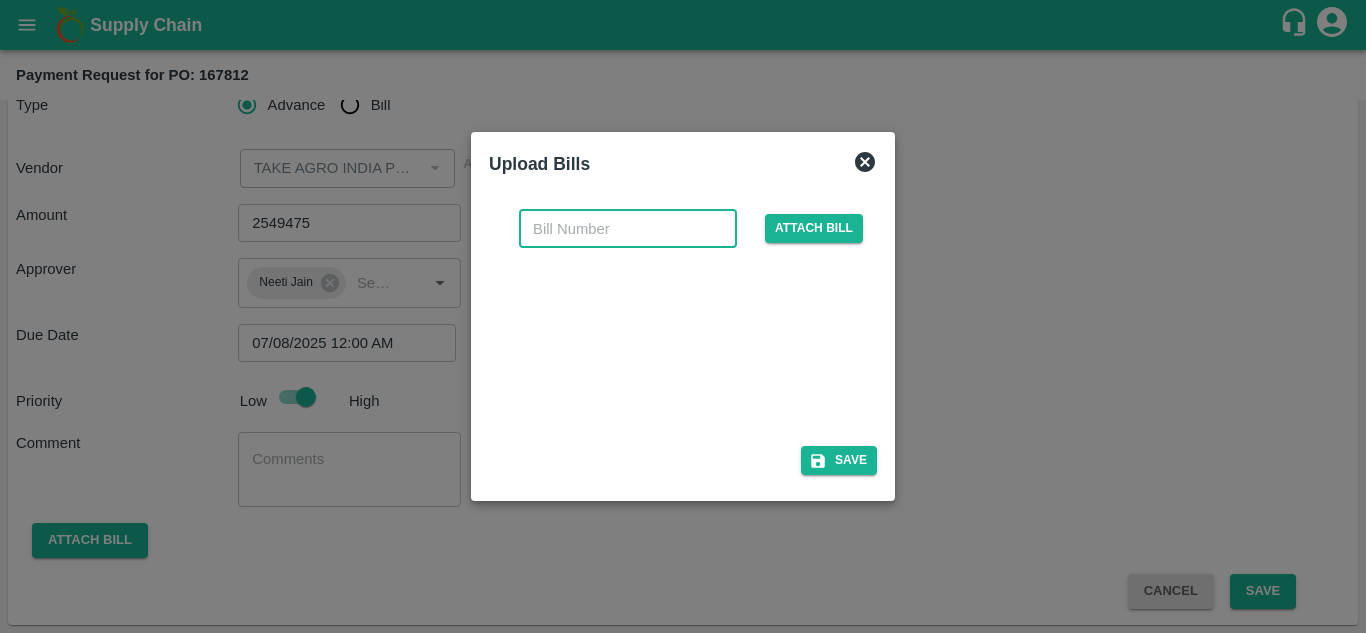 click at bounding box center [628, 229] 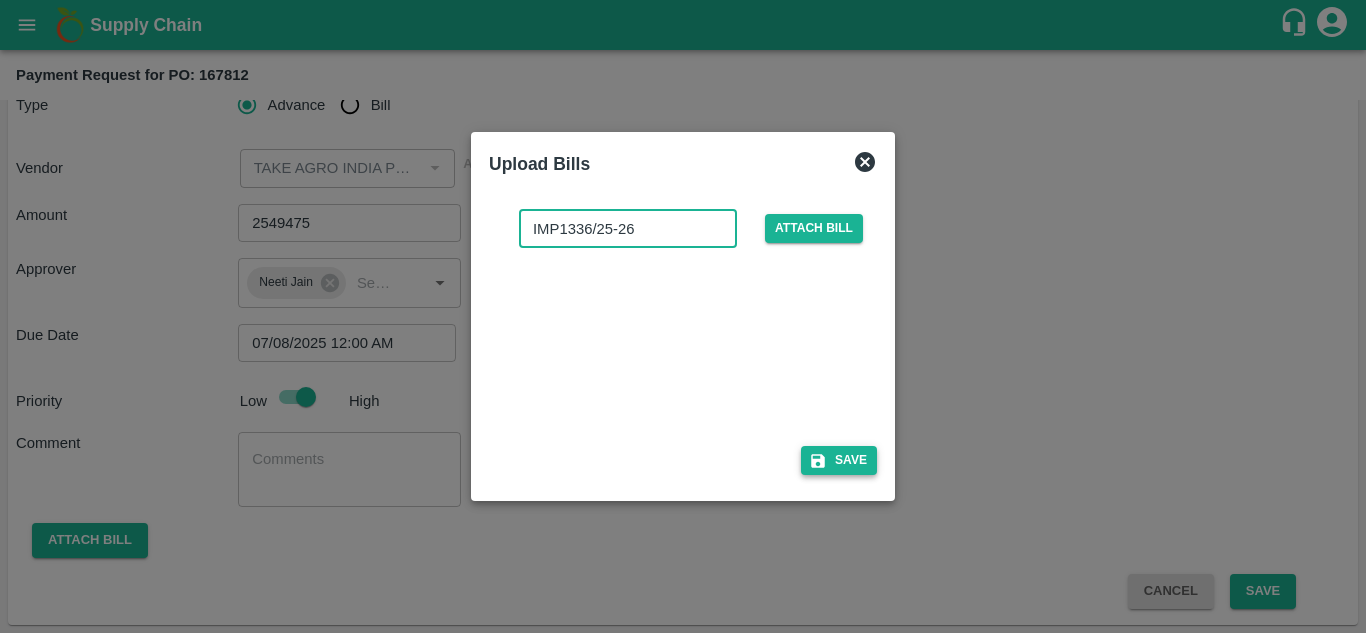 type on "IMP1336/25-26" 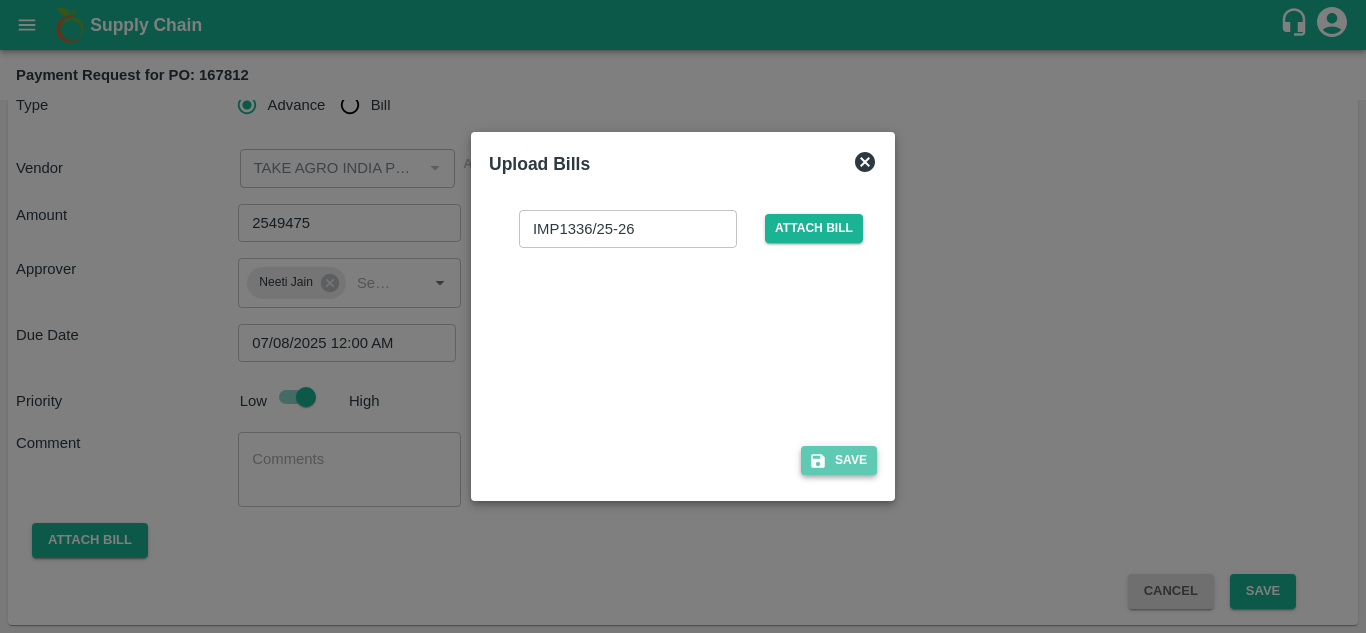 click on "Save" at bounding box center (839, 460) 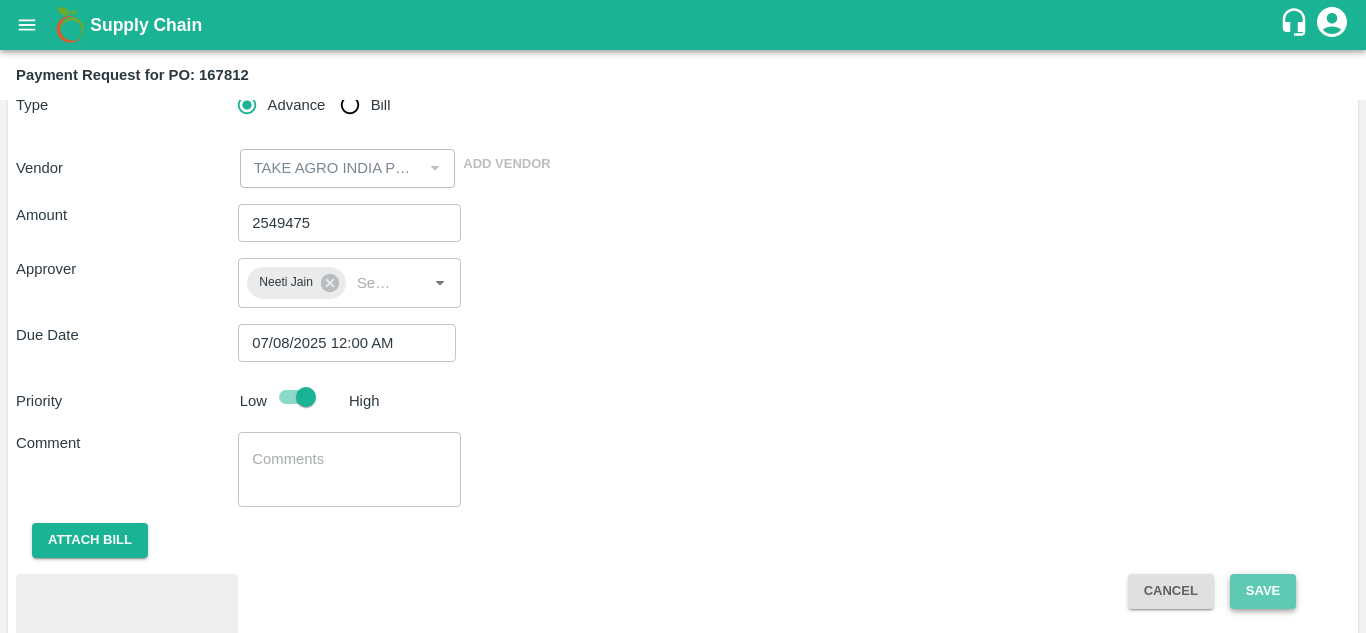 click on "Save" at bounding box center (1263, 591) 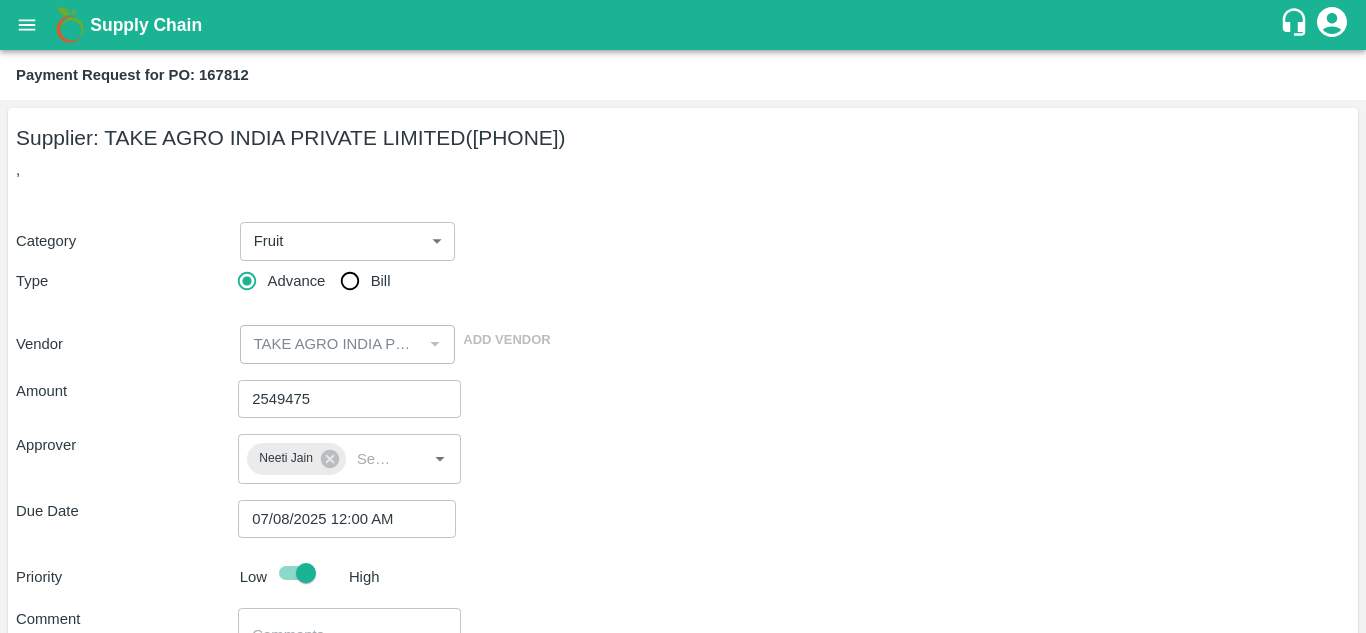 scroll, scrollTop: 282, scrollLeft: 0, axis: vertical 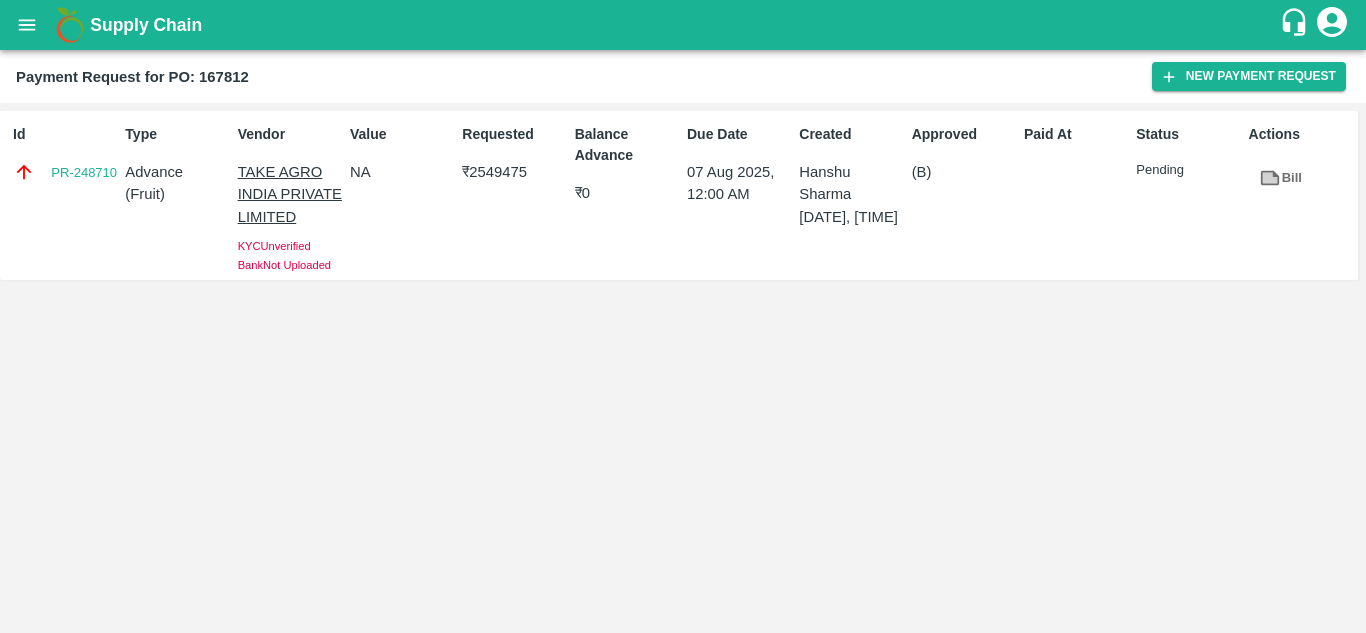 click on "₹  2549475" at bounding box center (514, 172) 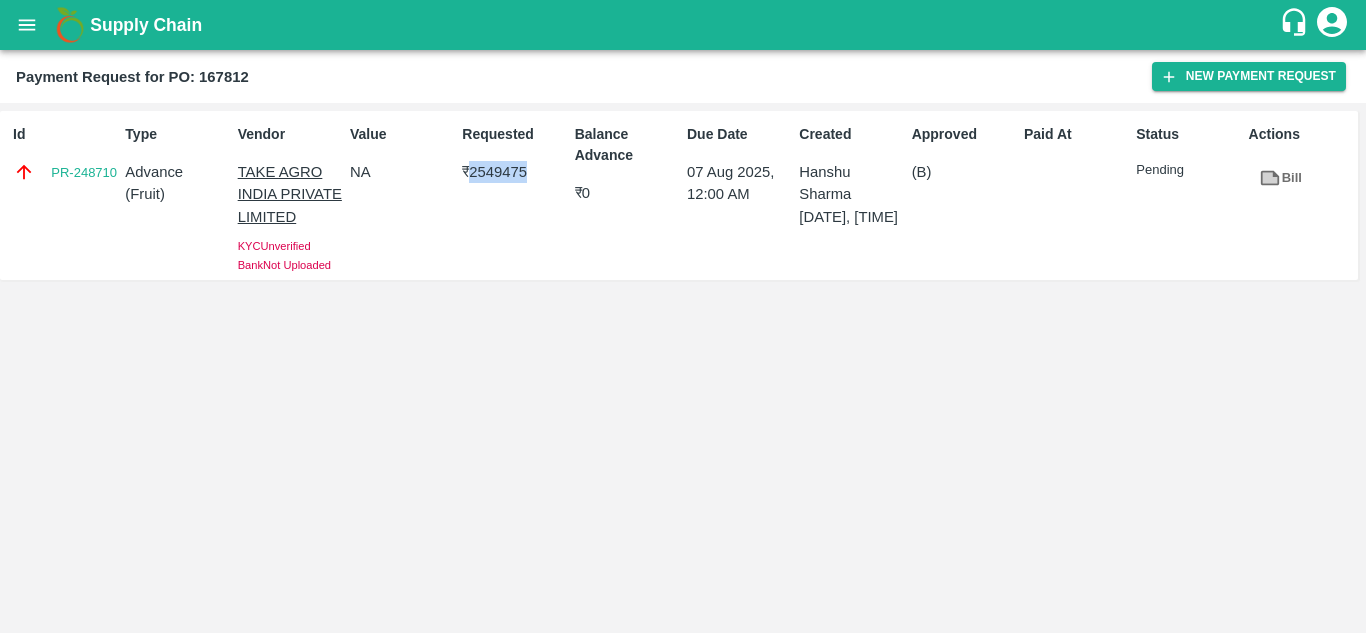 click on "₹  2549475" at bounding box center [514, 172] 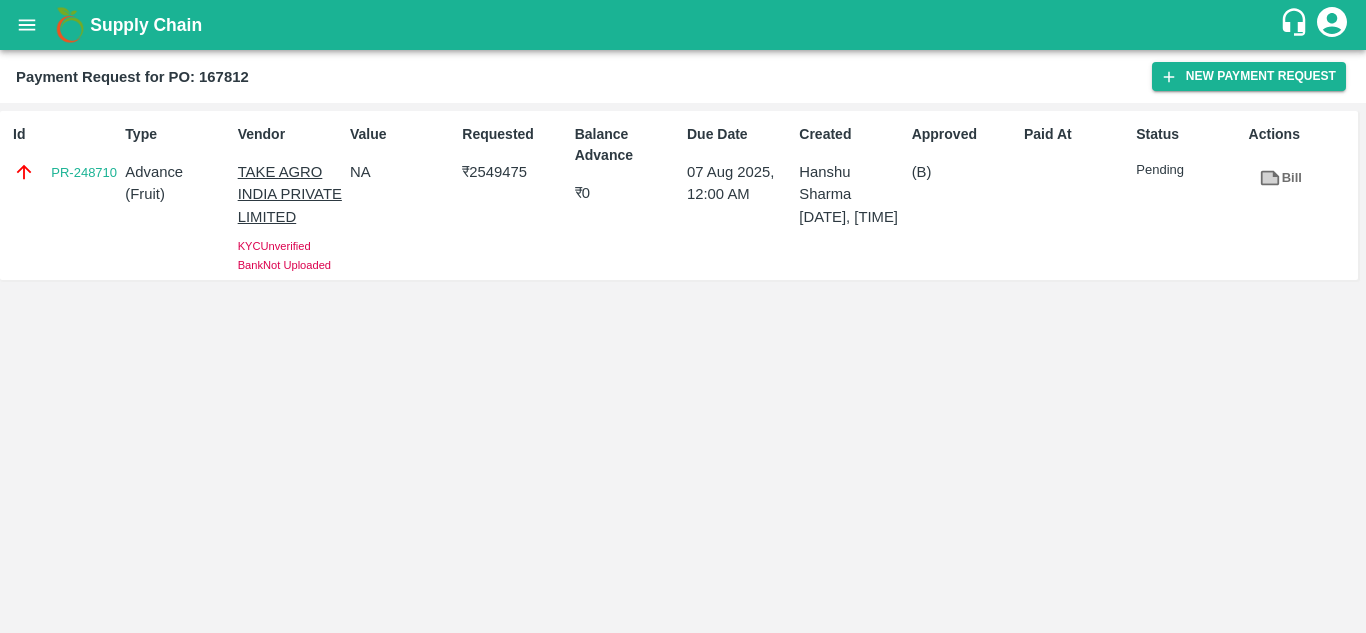 click on "Payment Request for PO: 167812" at bounding box center [132, 77] 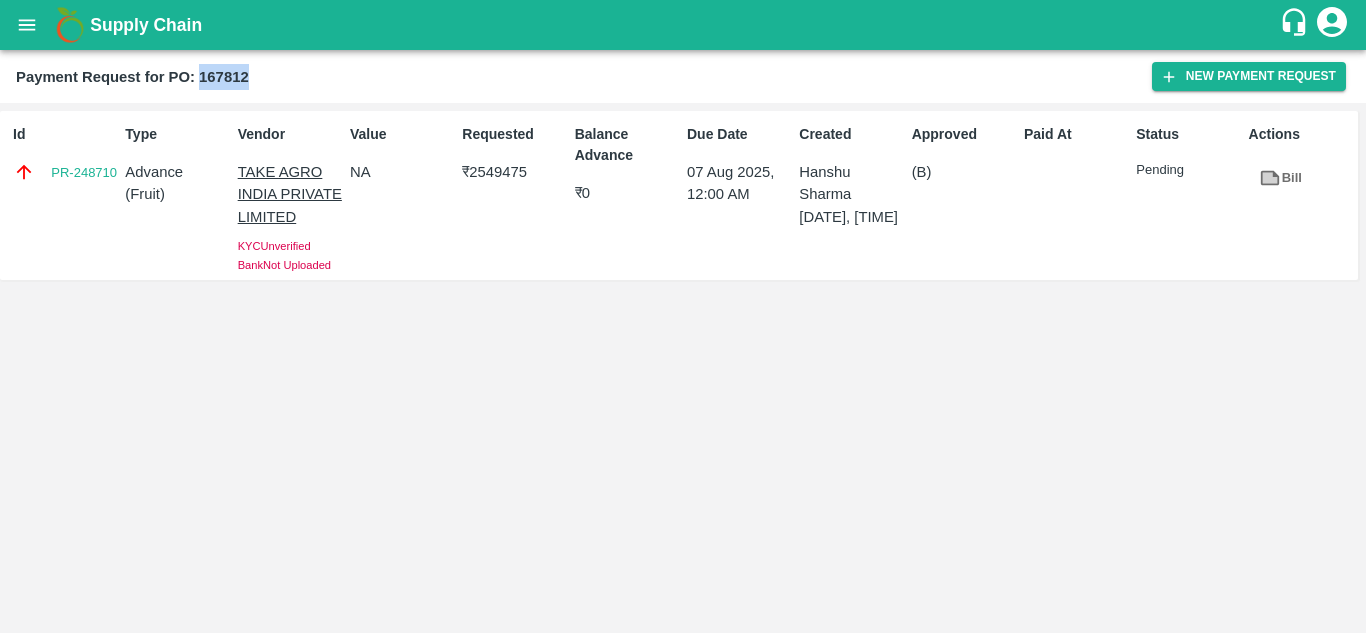 click on "Payment Request for PO: 167812" at bounding box center (132, 77) 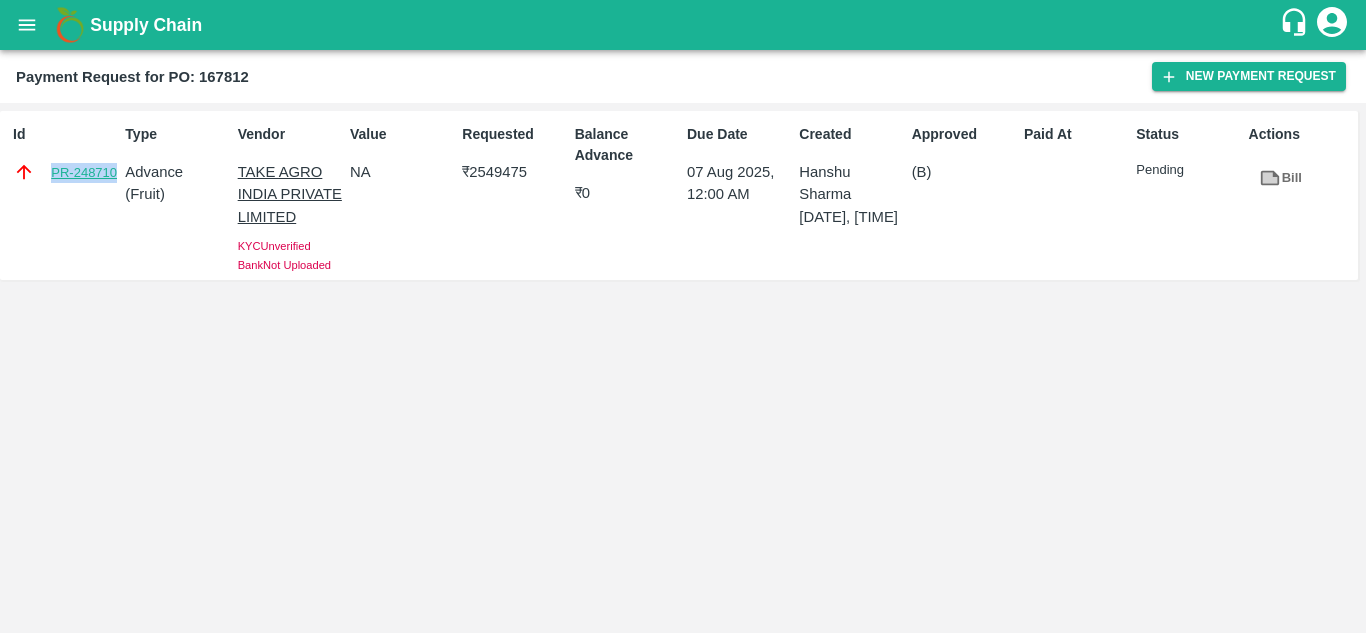 drag, startPoint x: 42, startPoint y: 163, endPoint x: 115, endPoint y: 175, distance: 73.97973 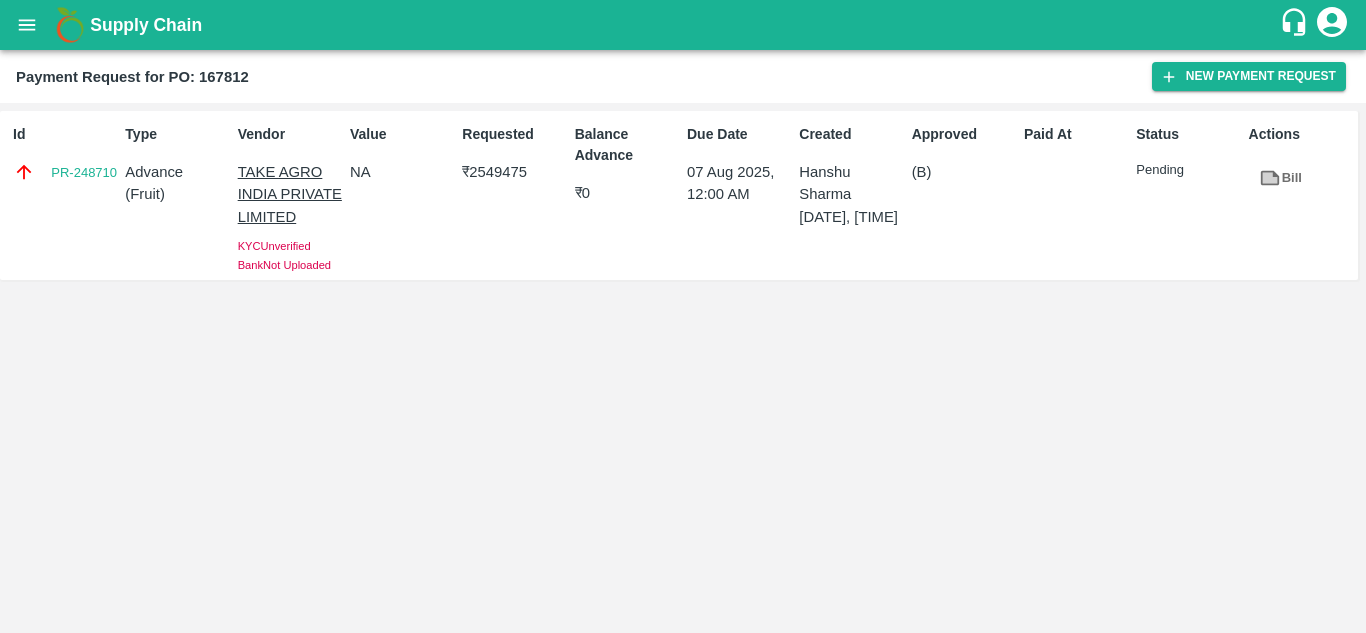 click on "TAKE AGRO INDIA PRIVATE LIMITED" at bounding box center (290, 194) 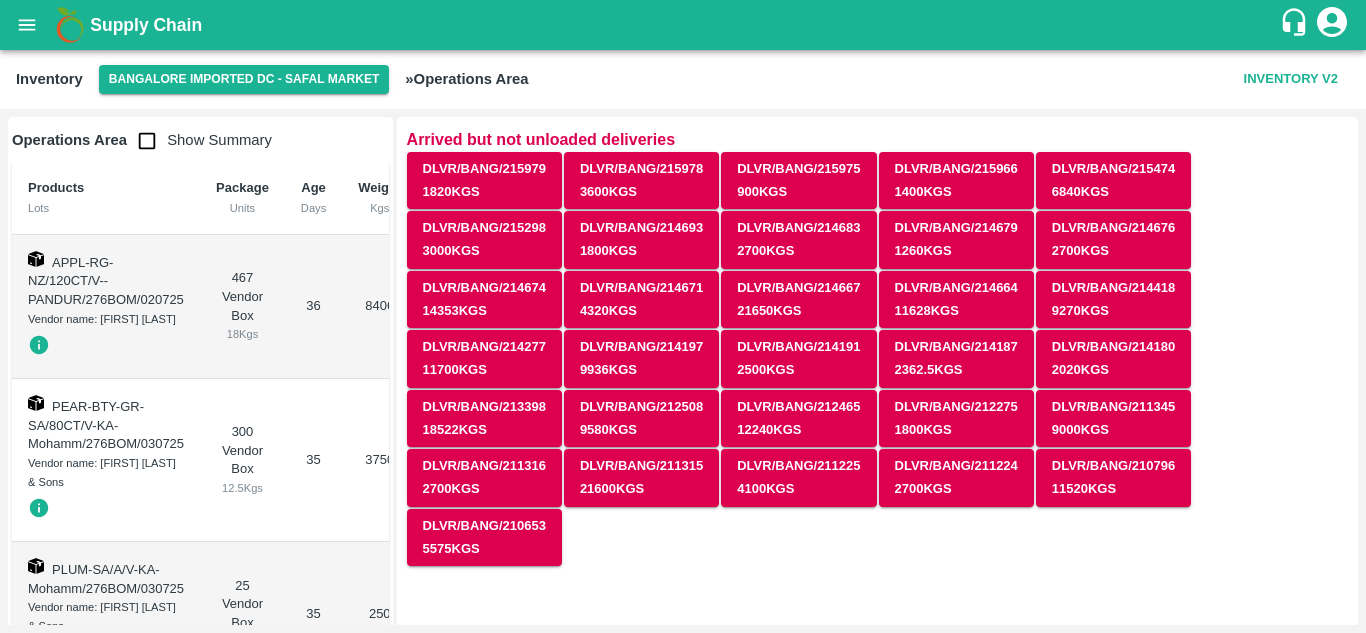 scroll, scrollTop: 0, scrollLeft: 0, axis: both 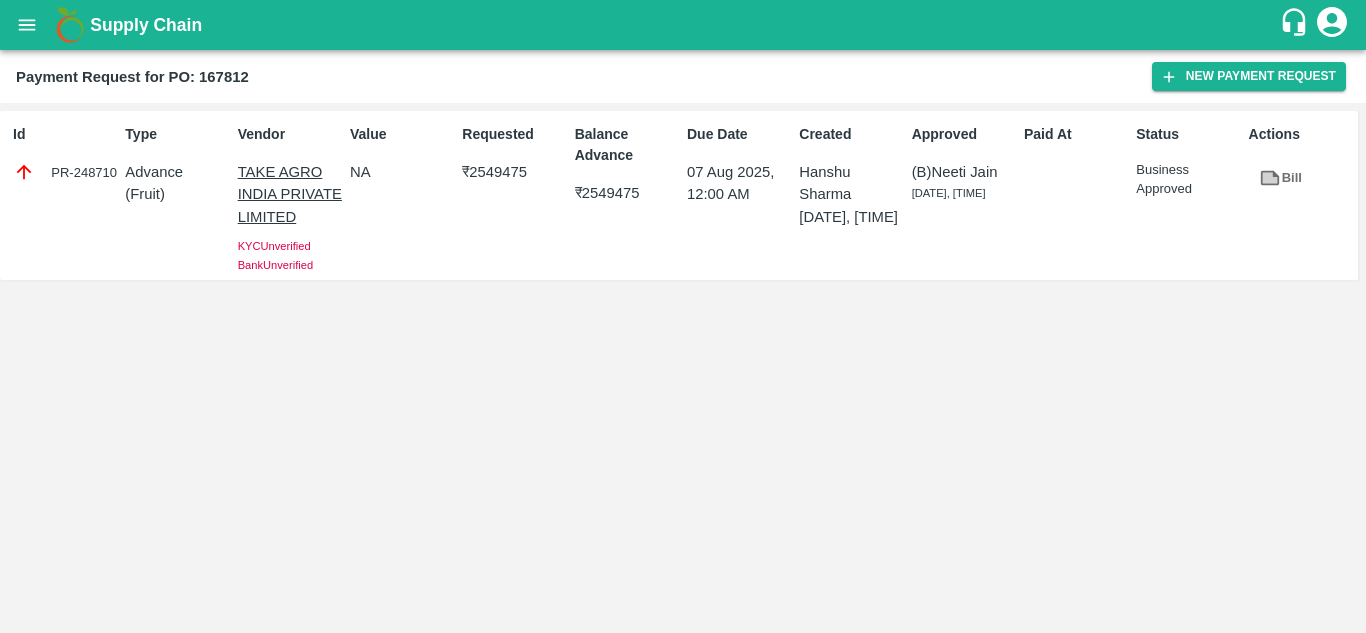 click on "PR-248710" at bounding box center [65, 172] 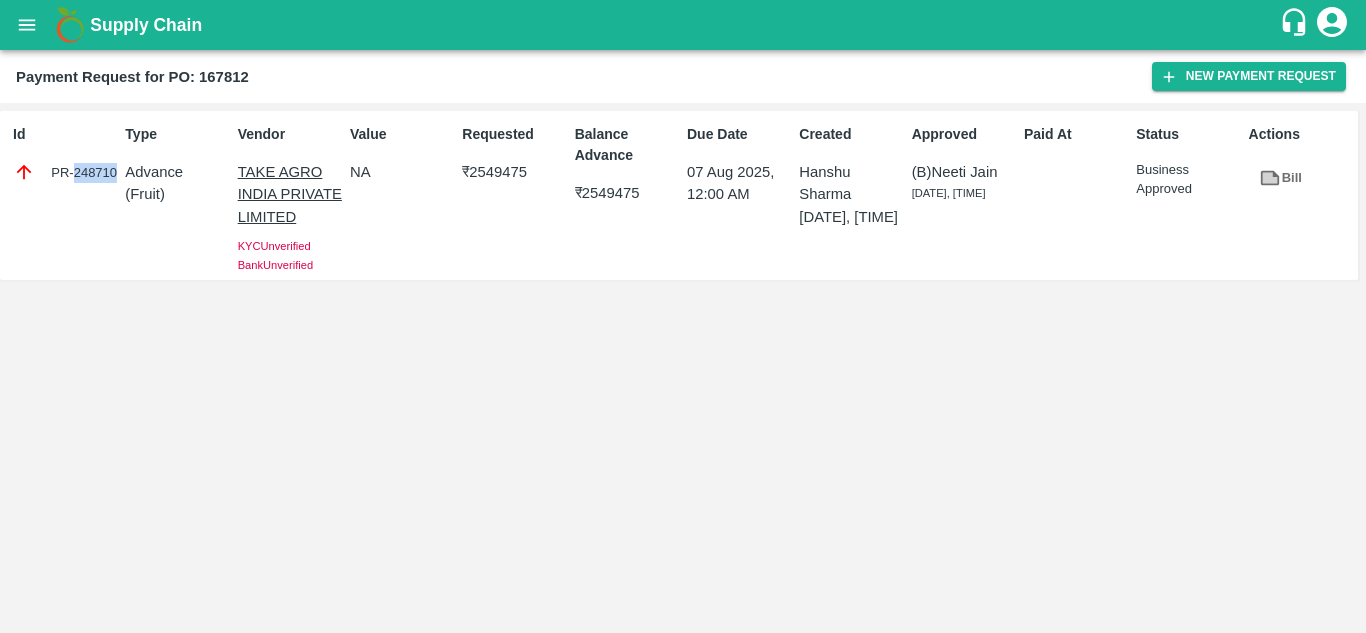 click on "PR-248710" at bounding box center [65, 172] 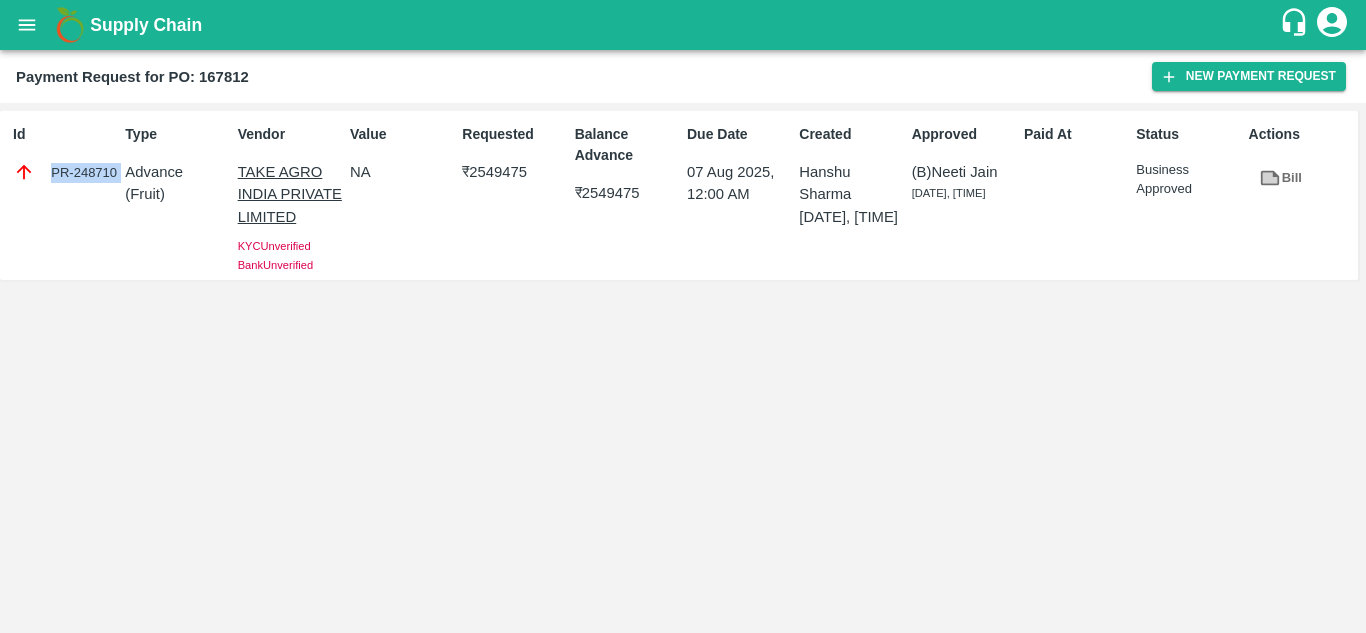 click on "PR-248710" at bounding box center [65, 172] 